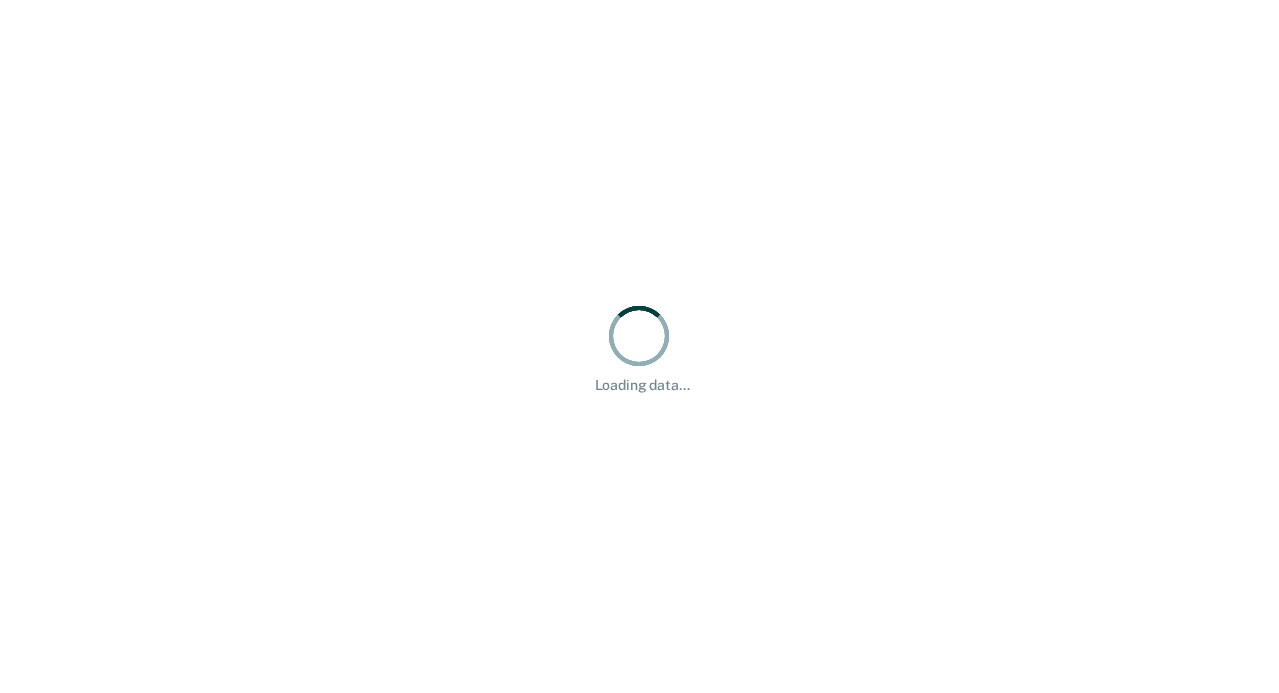 scroll, scrollTop: 0, scrollLeft: 0, axis: both 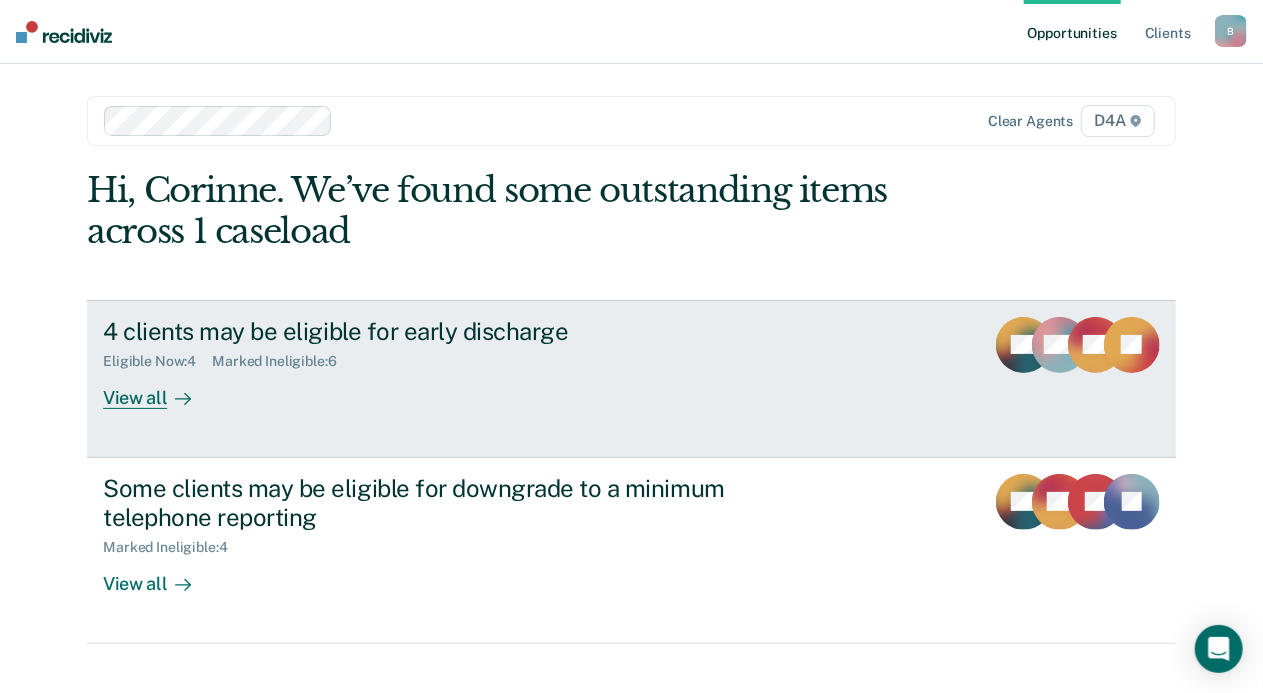 click on "View all" at bounding box center [159, 389] 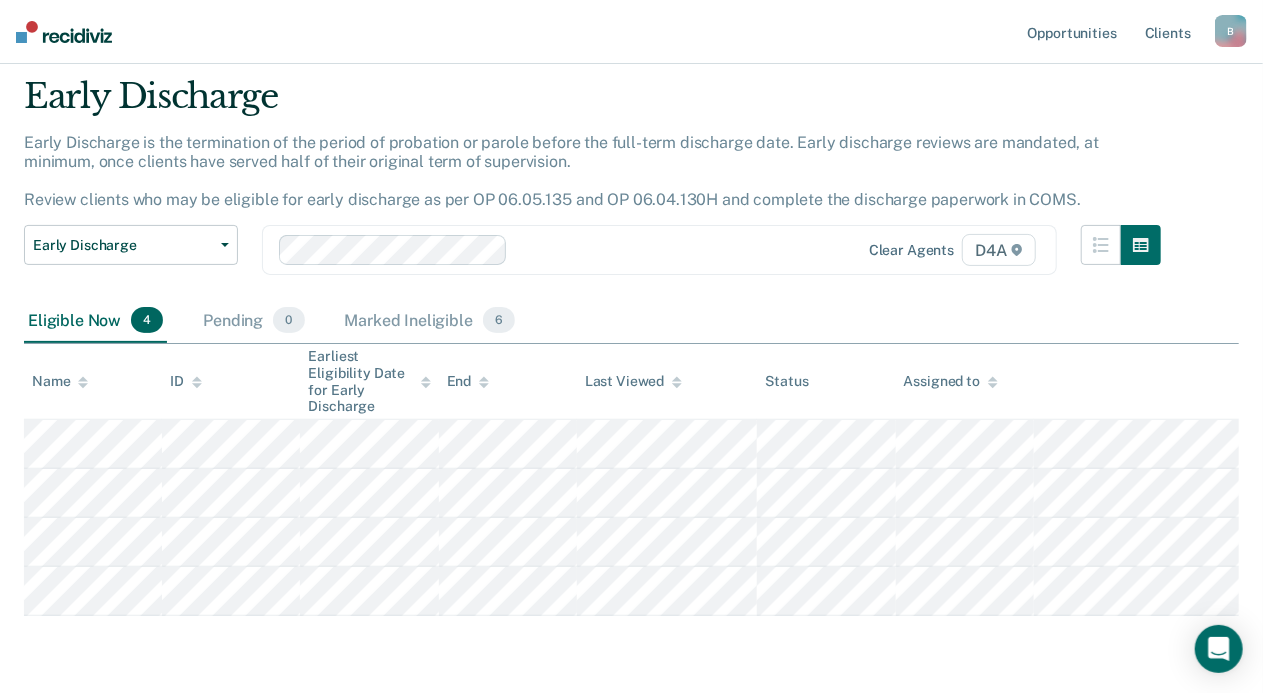 scroll, scrollTop: 126, scrollLeft: 0, axis: vertical 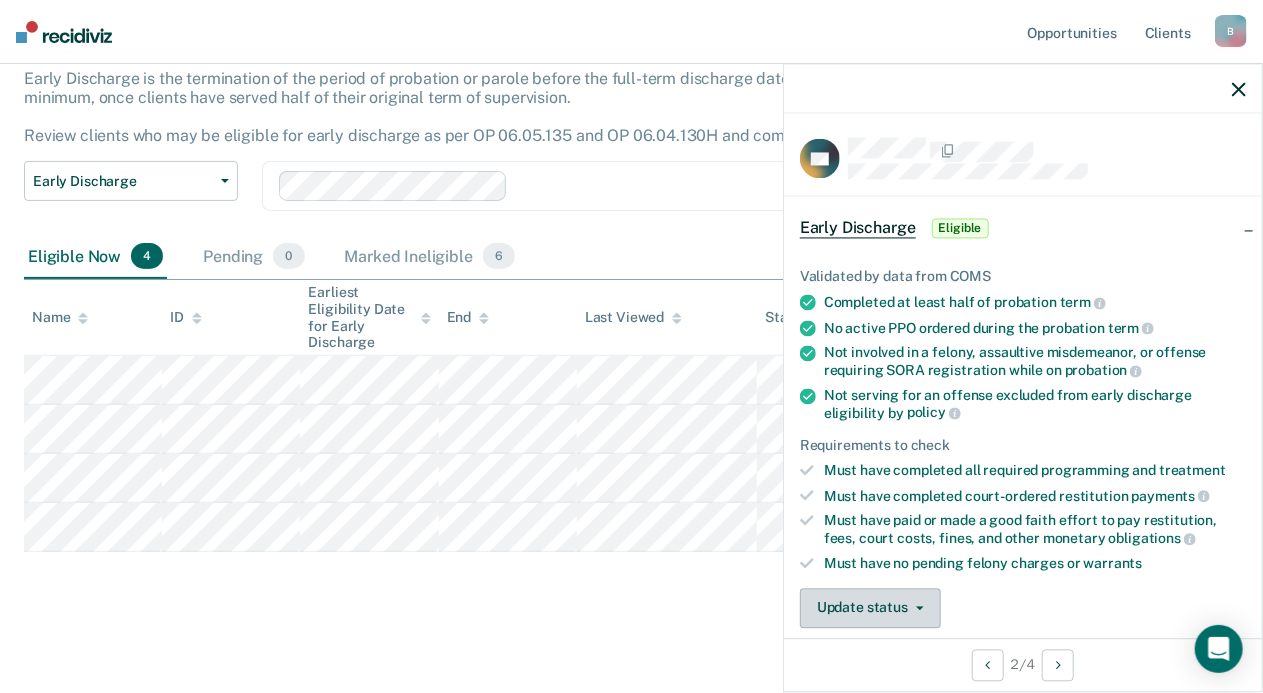 click on "Update status" at bounding box center [870, 608] 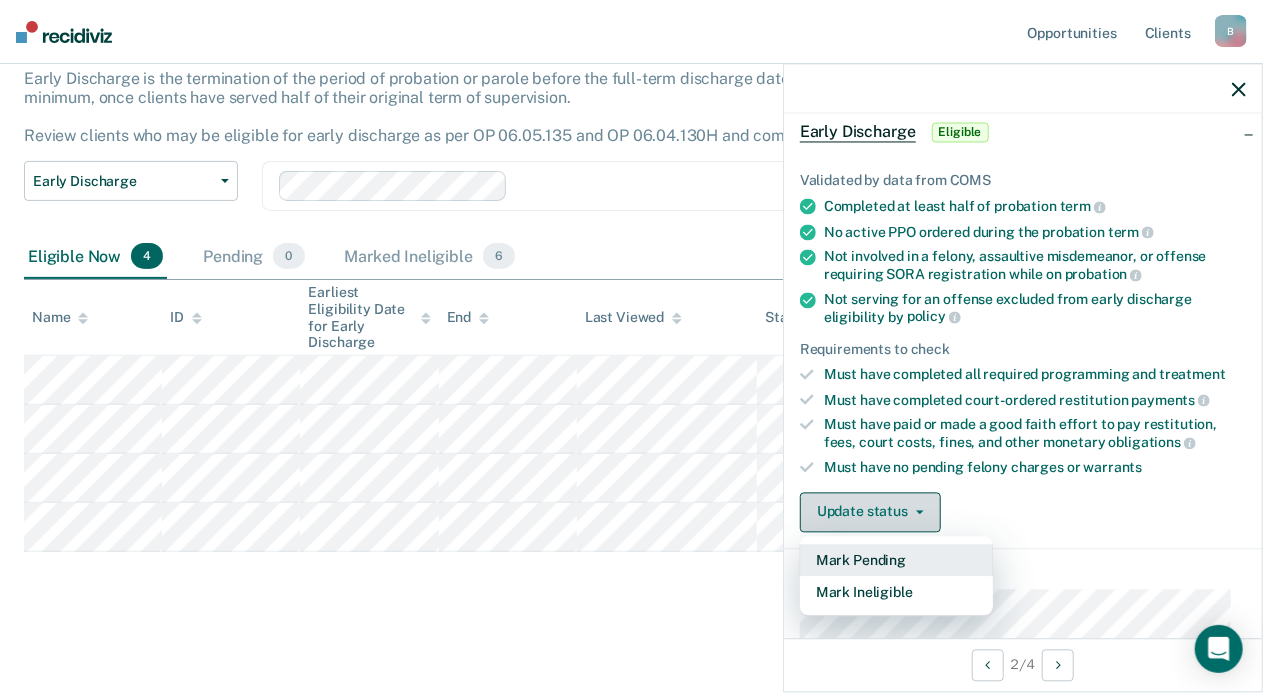 scroll, scrollTop: 130, scrollLeft: 0, axis: vertical 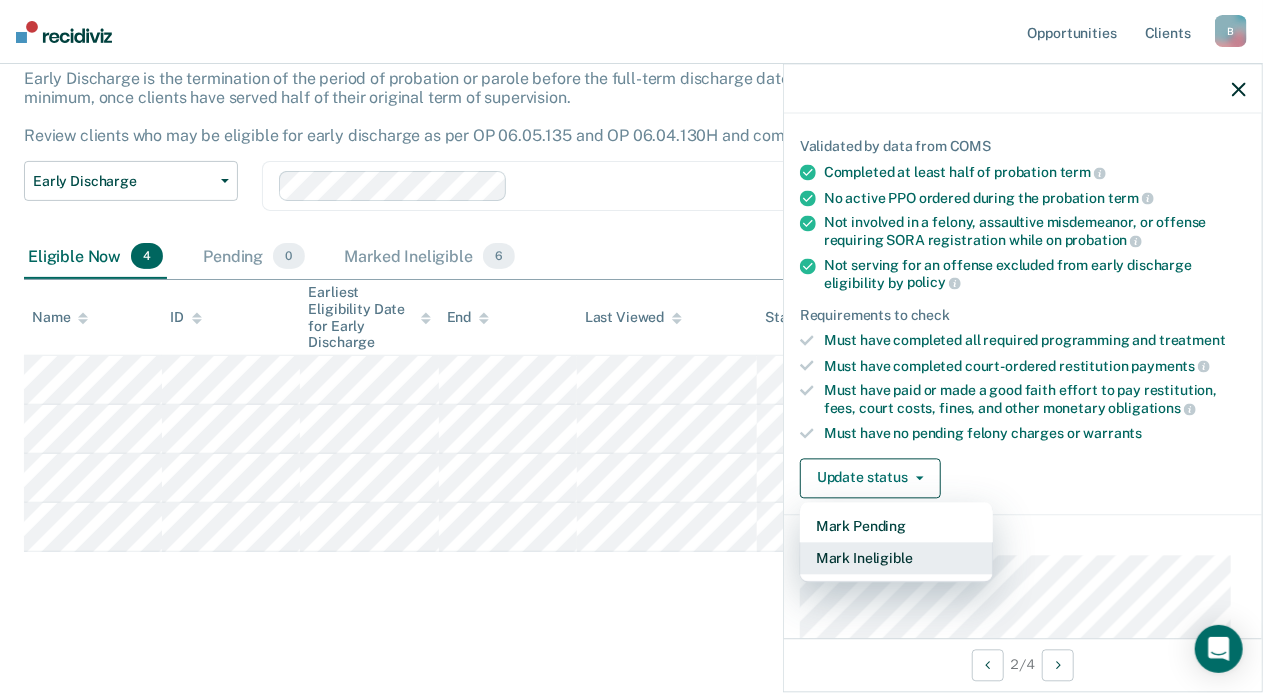 click on "Mark Ineligible" at bounding box center (896, 558) 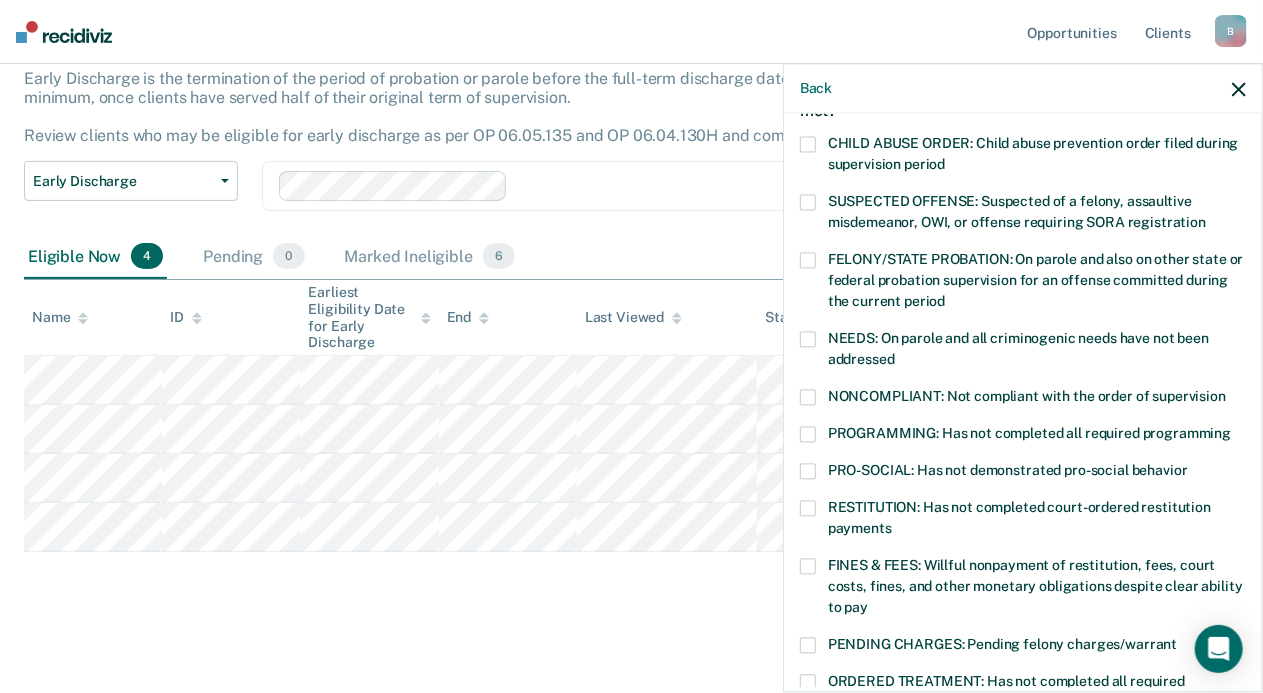 click at bounding box center (808, 566) 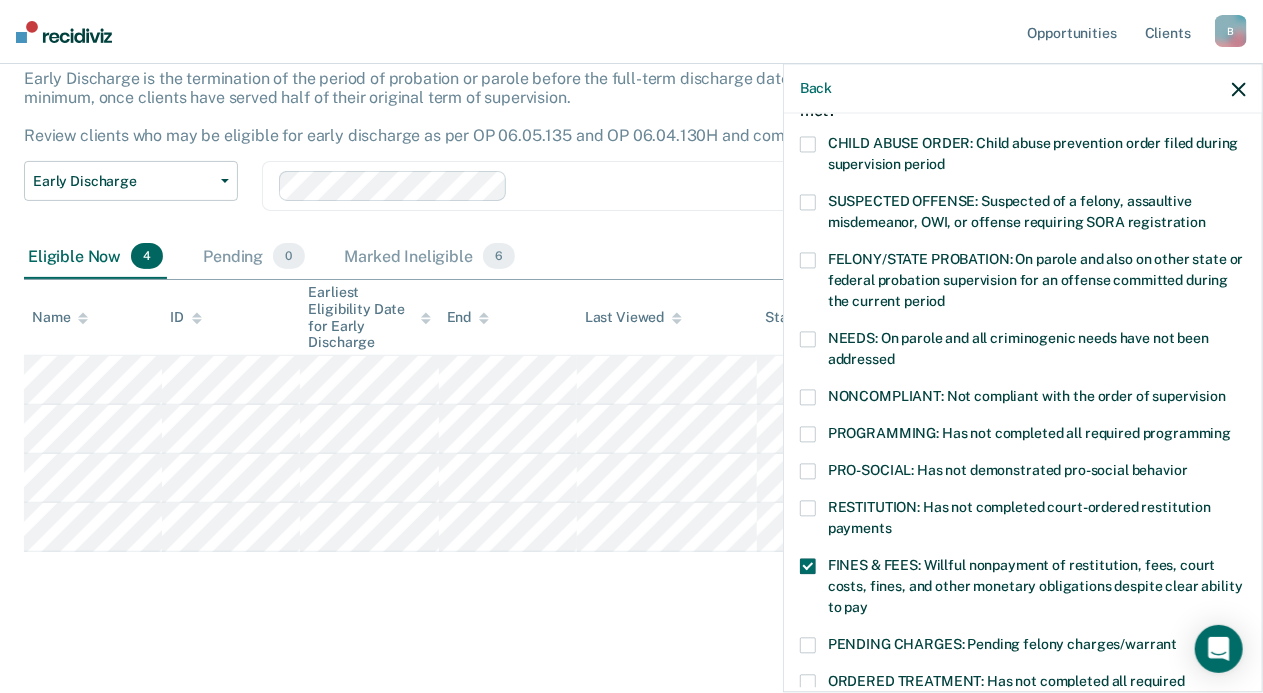 click at bounding box center (808, 434) 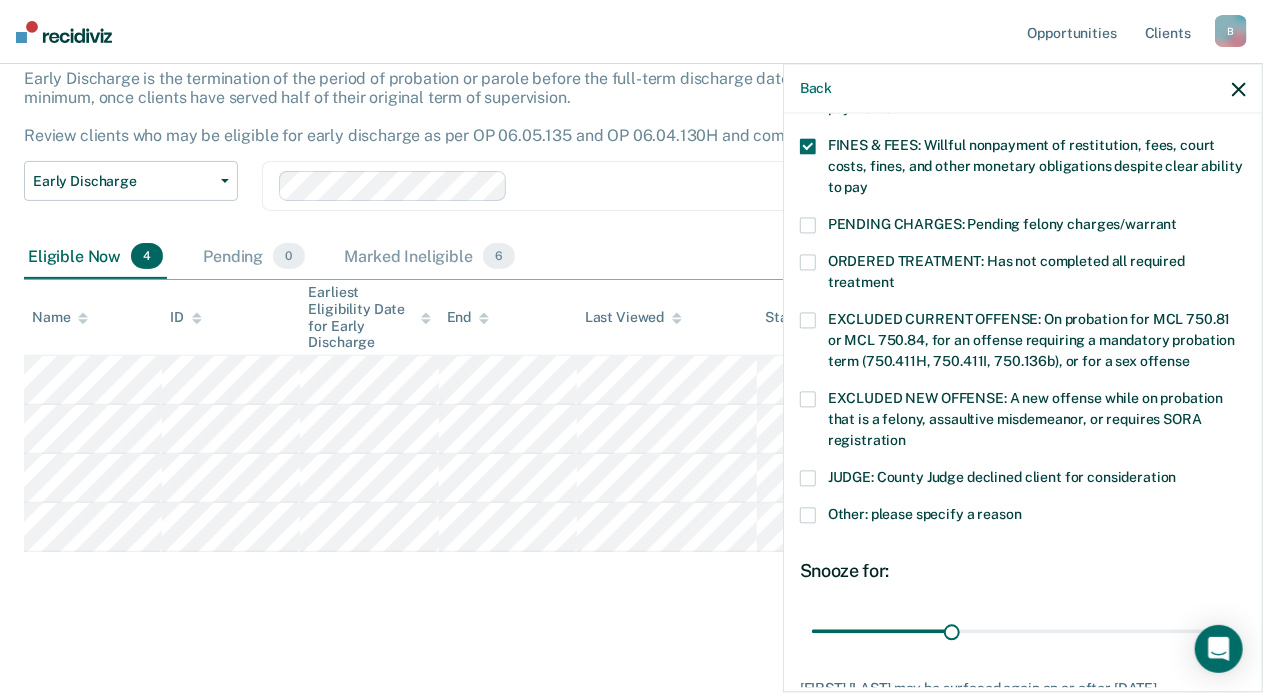 scroll, scrollTop: 683, scrollLeft: 0, axis: vertical 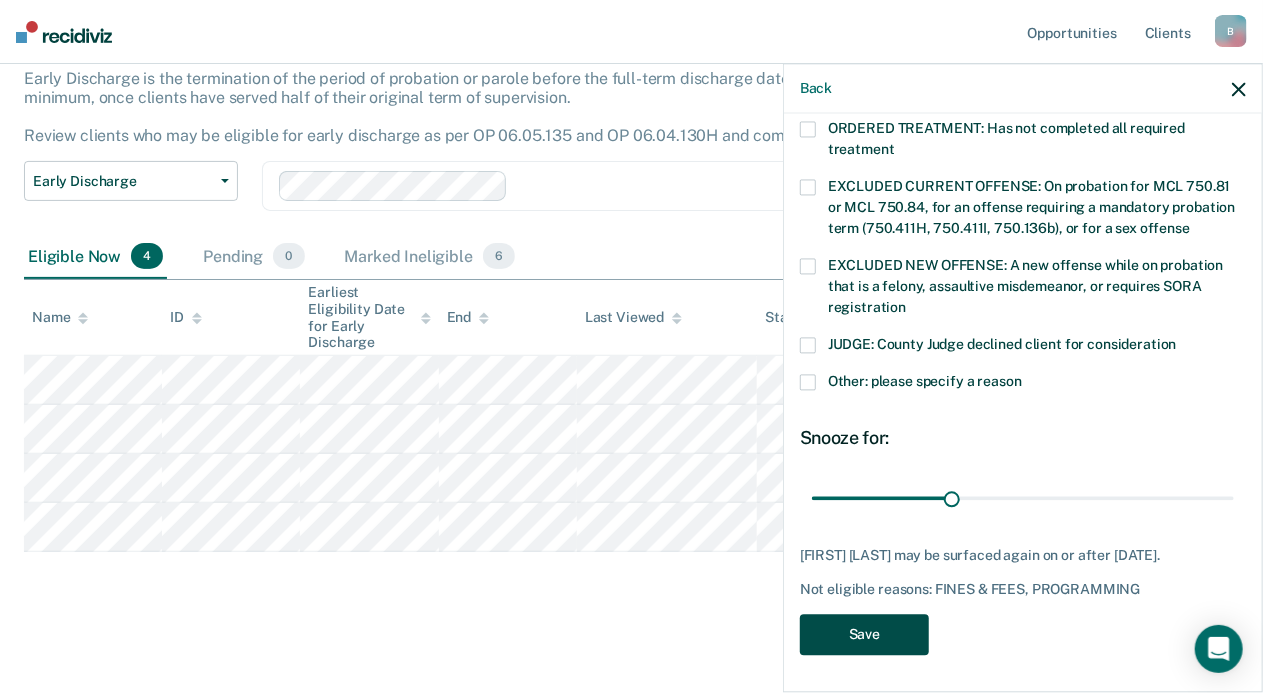 click on "Save" at bounding box center (864, 634) 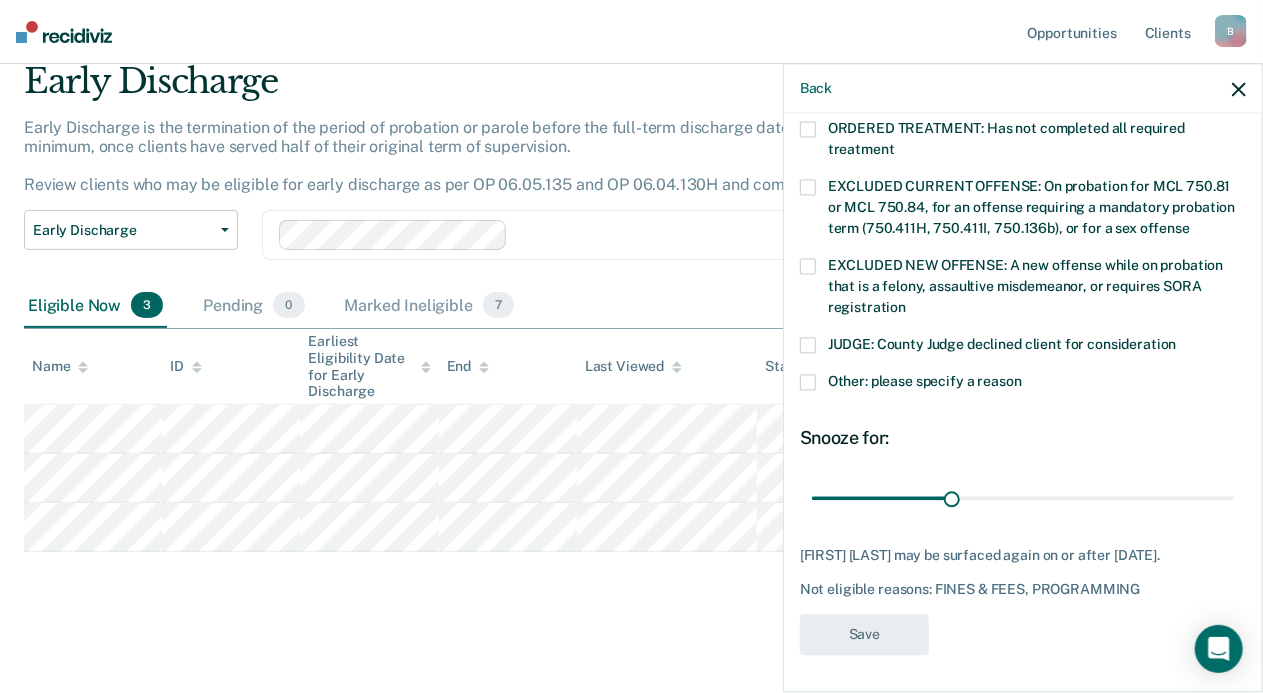 scroll, scrollTop: 559, scrollLeft: 0, axis: vertical 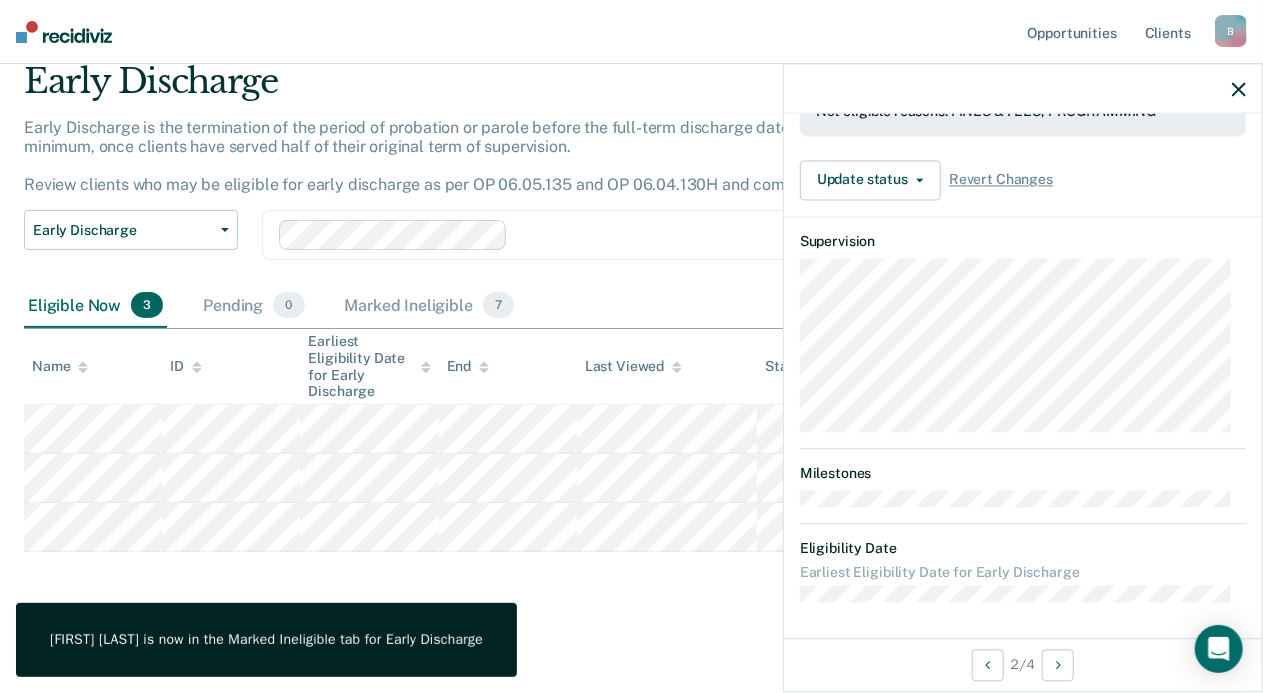 click on "Early Discharge   Early Discharge is the termination of the period of probation or parole before the full-term discharge date. Early discharge reviews are mandated, at minimum, once clients have served half of their original term of supervision. Review clients who may be eligible for early discharge as per OP 06.05.135 and OP 06.04.130H and complete the discharge paperwork in COMS. Early Discharge Classification Review Early Discharge Minimum Telephone Reporting Overdue for Discharge Supervision Level Mismatch Clear   agents D4A   Eligible Now 3 Pending 0 Marked Ineligible 7
To pick up a draggable item, press the space bar.
While dragging, use the arrow keys to move the item.
Press space again to drop the item in its new position, or press escape to cancel.
Name ID Earliest Eligibility Date for Early Discharge End Last Viewed Status Assigned to" at bounding box center [631, 335] 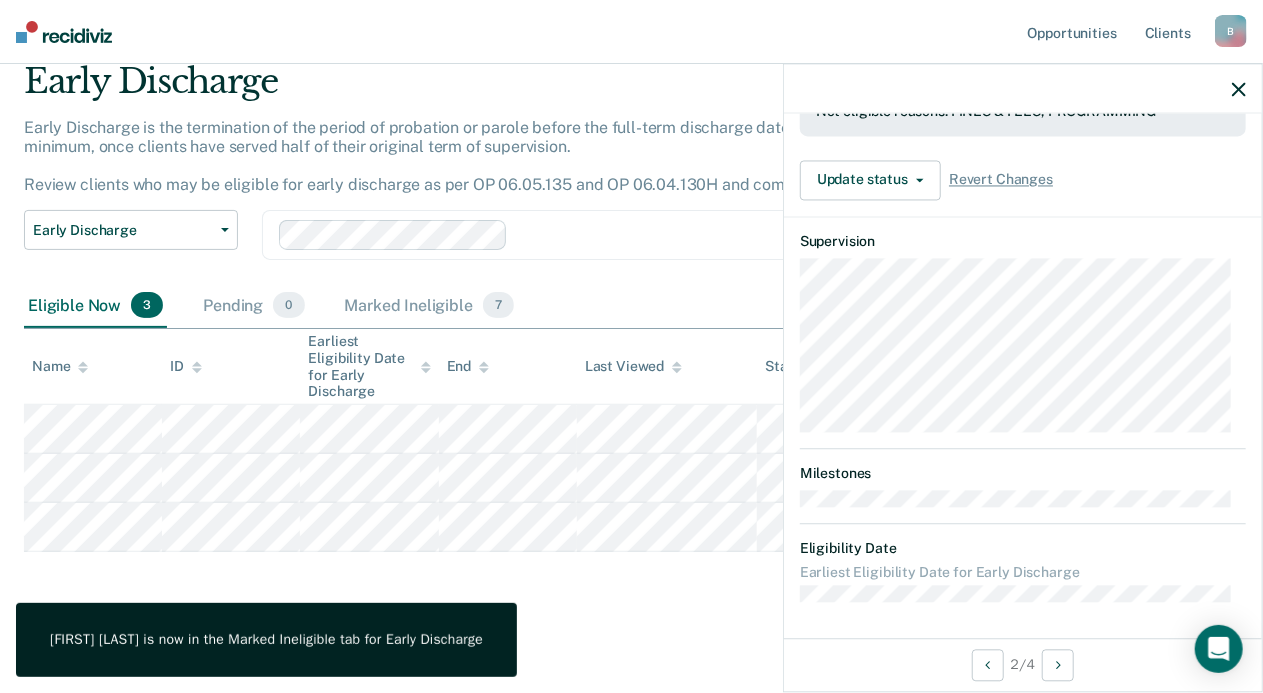 click at bounding box center (1239, 89) 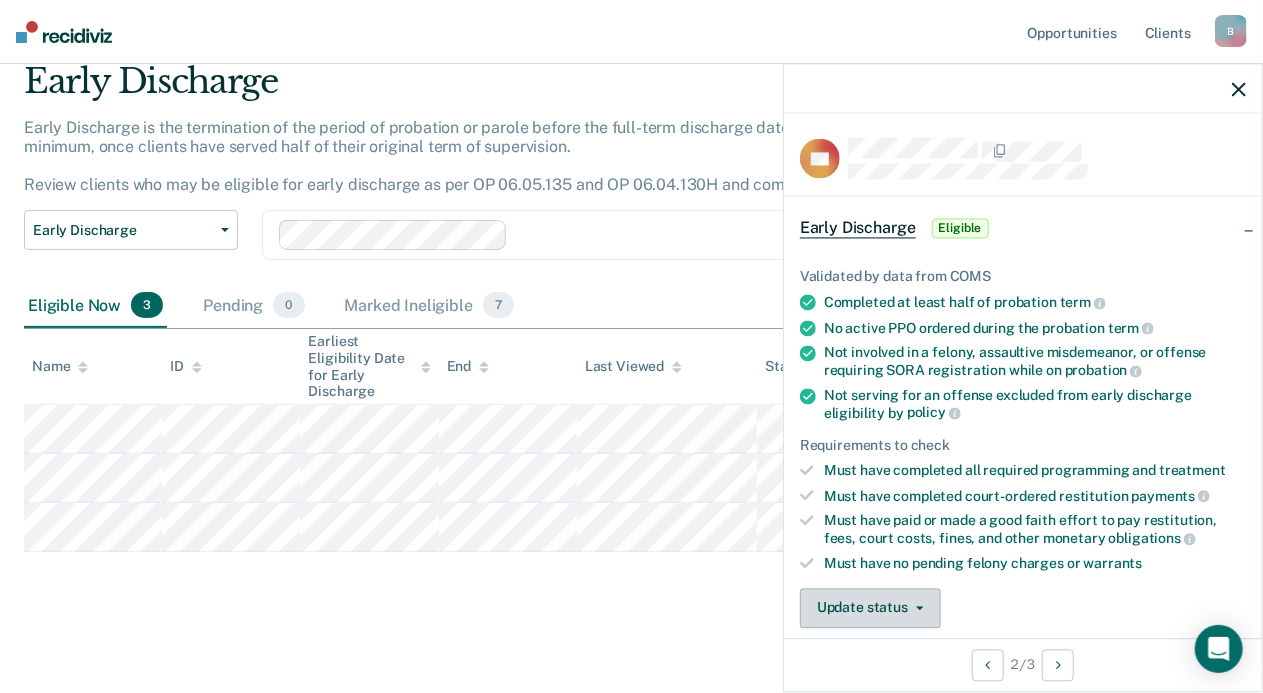 click on "Update status" at bounding box center (870, 608) 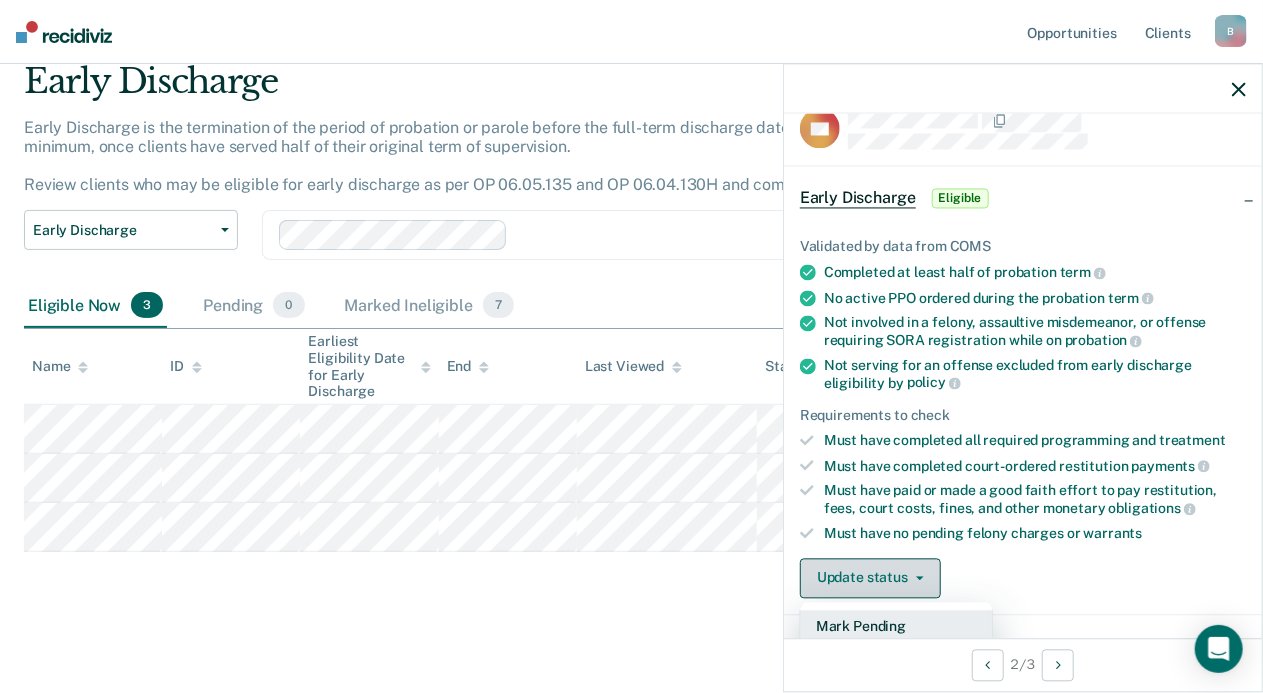 scroll, scrollTop: 130, scrollLeft: 0, axis: vertical 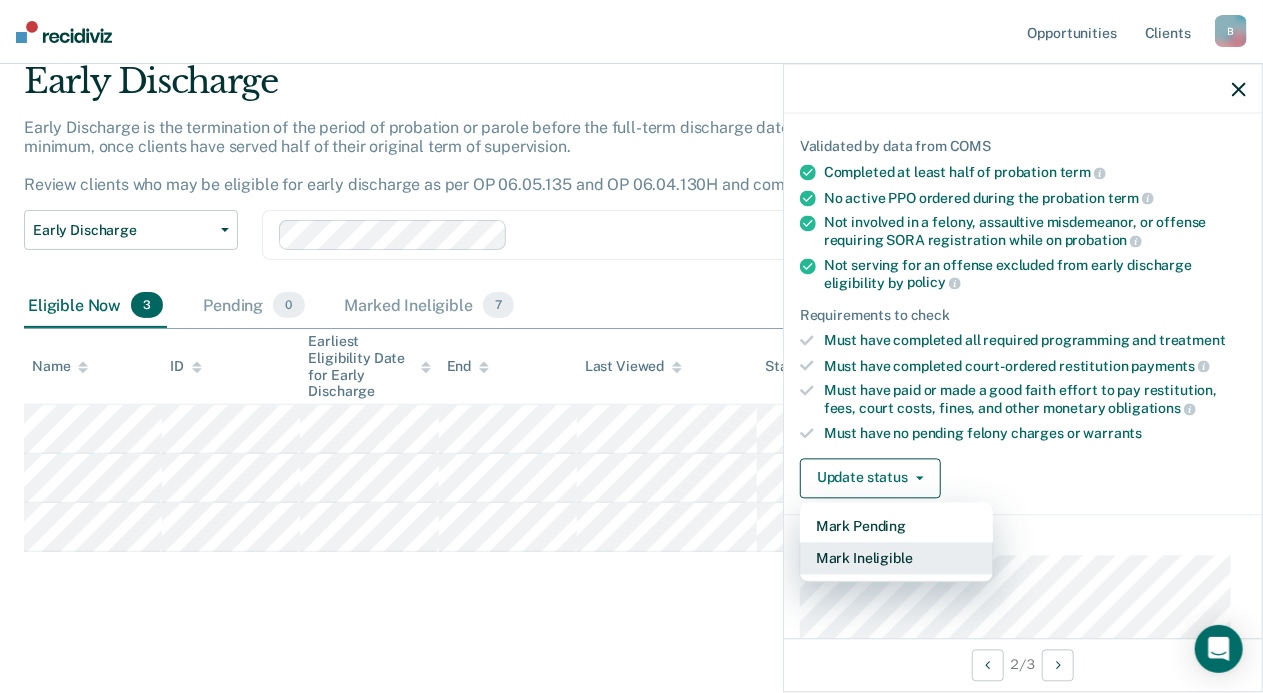 click on "Mark Ineligible" at bounding box center (896, 558) 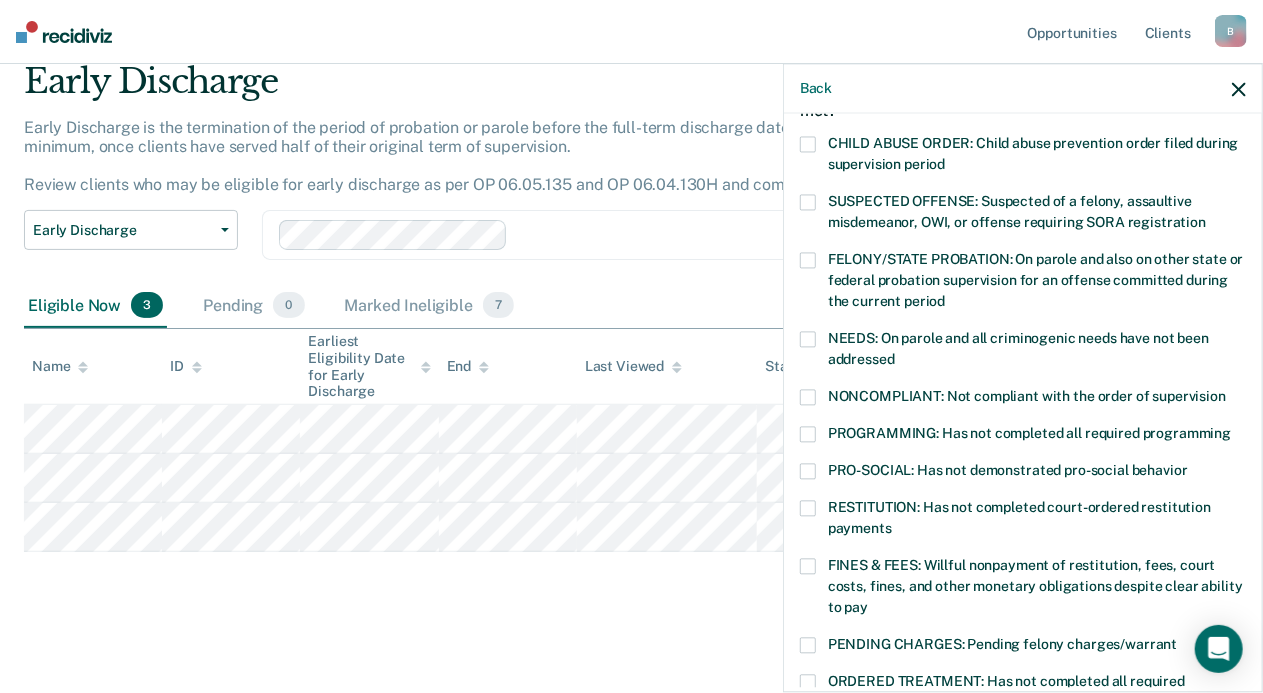 click on "PROGRAMMING: Has not completed all required programming" at bounding box center [1023, 436] 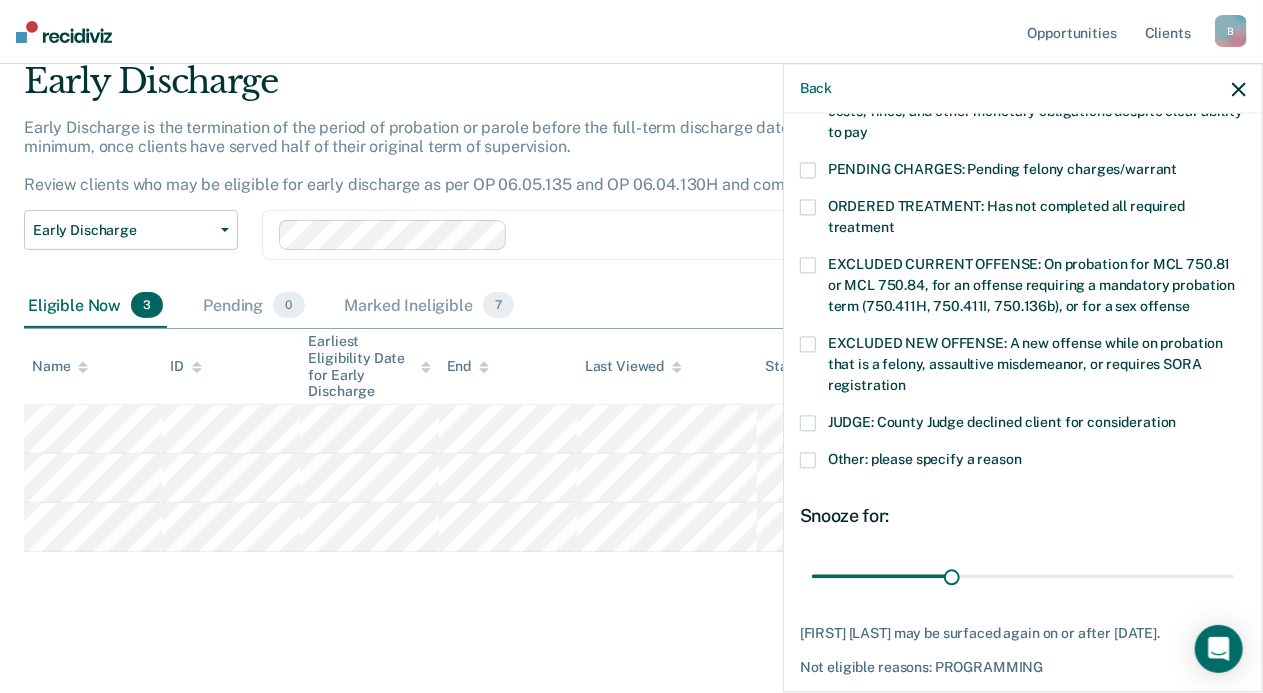 scroll, scrollTop: 683, scrollLeft: 0, axis: vertical 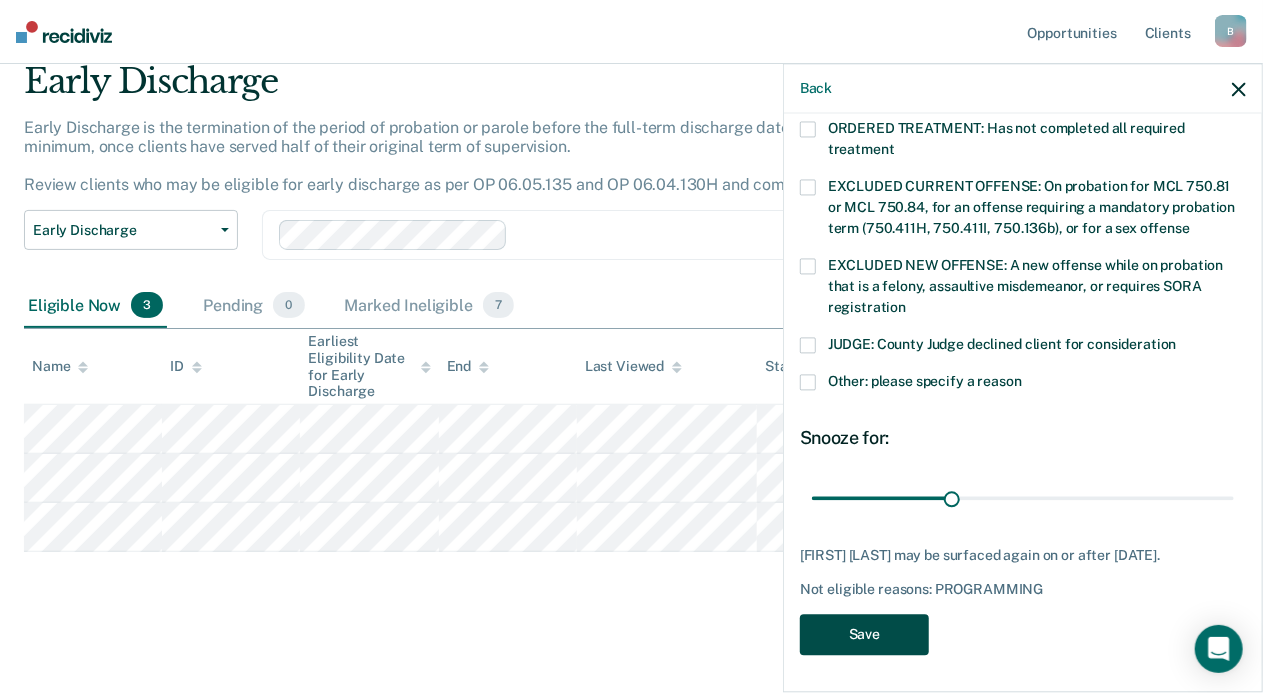 click on "Save" at bounding box center [864, 634] 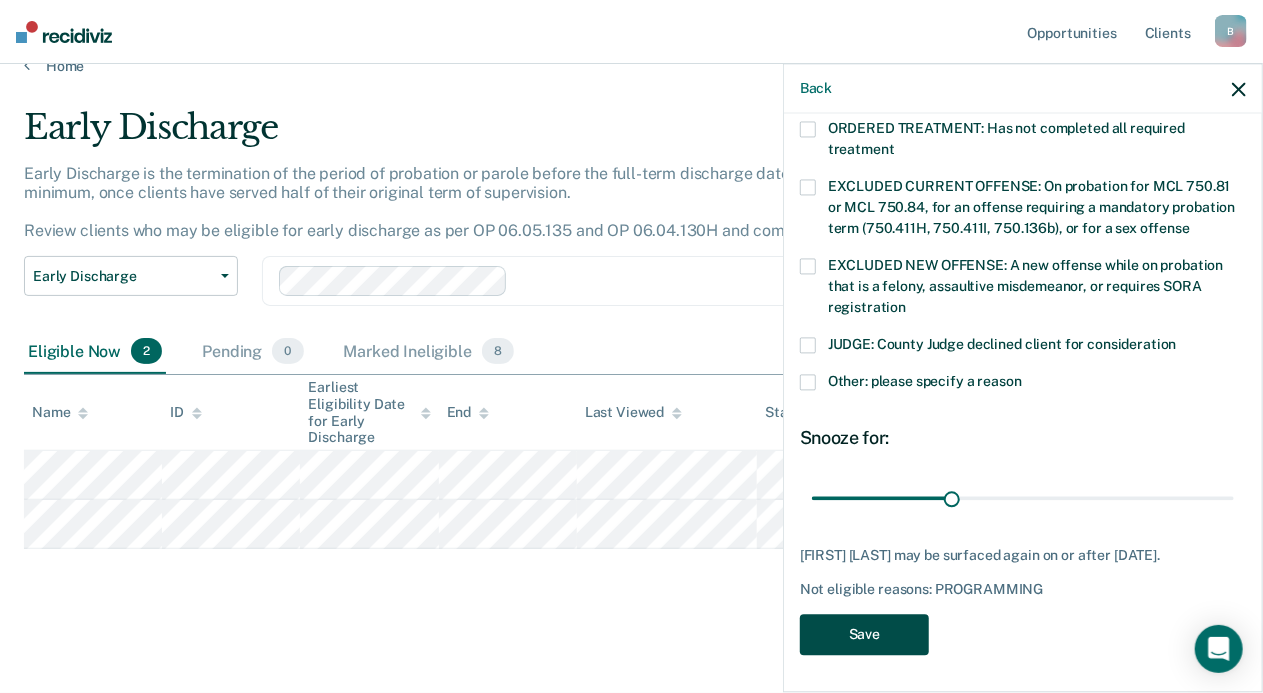 scroll, scrollTop: 29, scrollLeft: 0, axis: vertical 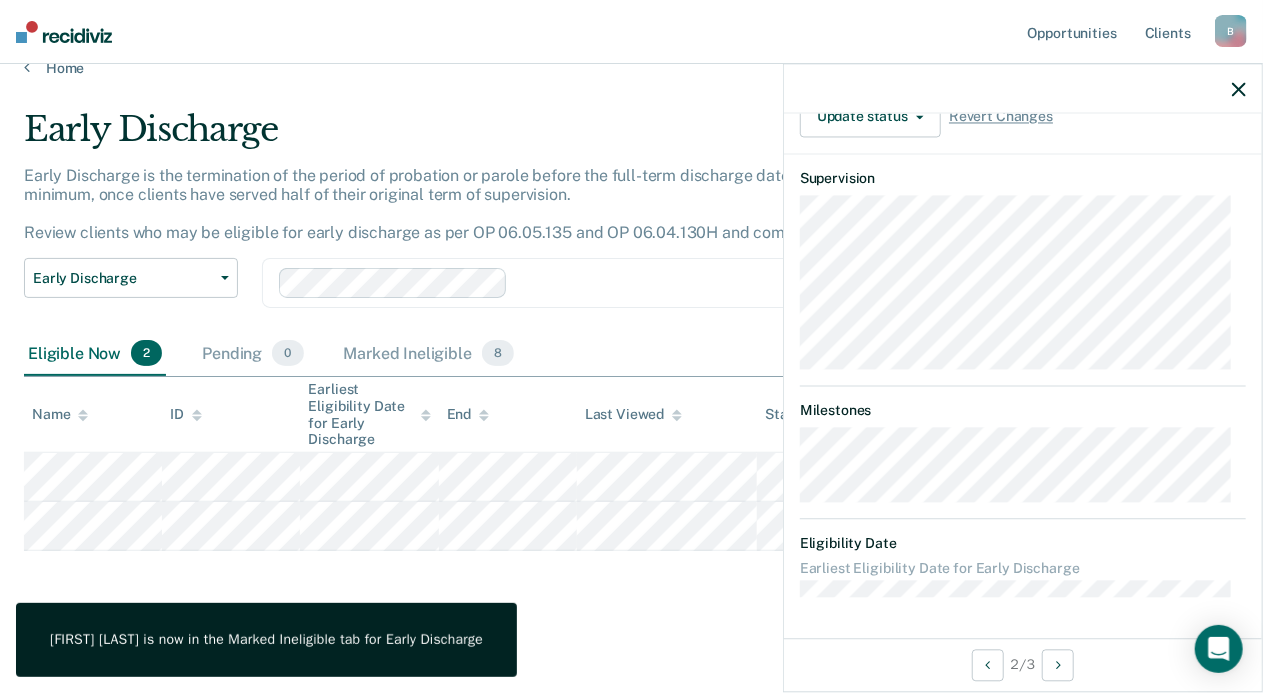 click on "Early Discharge   Early Discharge is the termination of the period of probation or parole before the full-term discharge date. Early discharge reviews are mandated, at minimum, once clients have served half of their original term of supervision. Review clients who may be eligible for early discharge as per OP 06.05.135 and OP 06.04.130H and complete the discharge paperwork in COMS. Early Discharge Classification Review Early Discharge Minimum Telephone Reporting Overdue for Discharge Supervision Level Mismatch Clear   agents D4A   Eligible Now 2 Pending 0 Marked Ineligible 8
To pick up a draggable item, press the space bar.
While dragging, use the arrow keys to move the item.
Press space again to drop the item in its new position, or press escape to cancel.
Name ID Earliest Eligibility Date for Early Discharge End Last Viewed Status Assigned to" at bounding box center (631, 359) 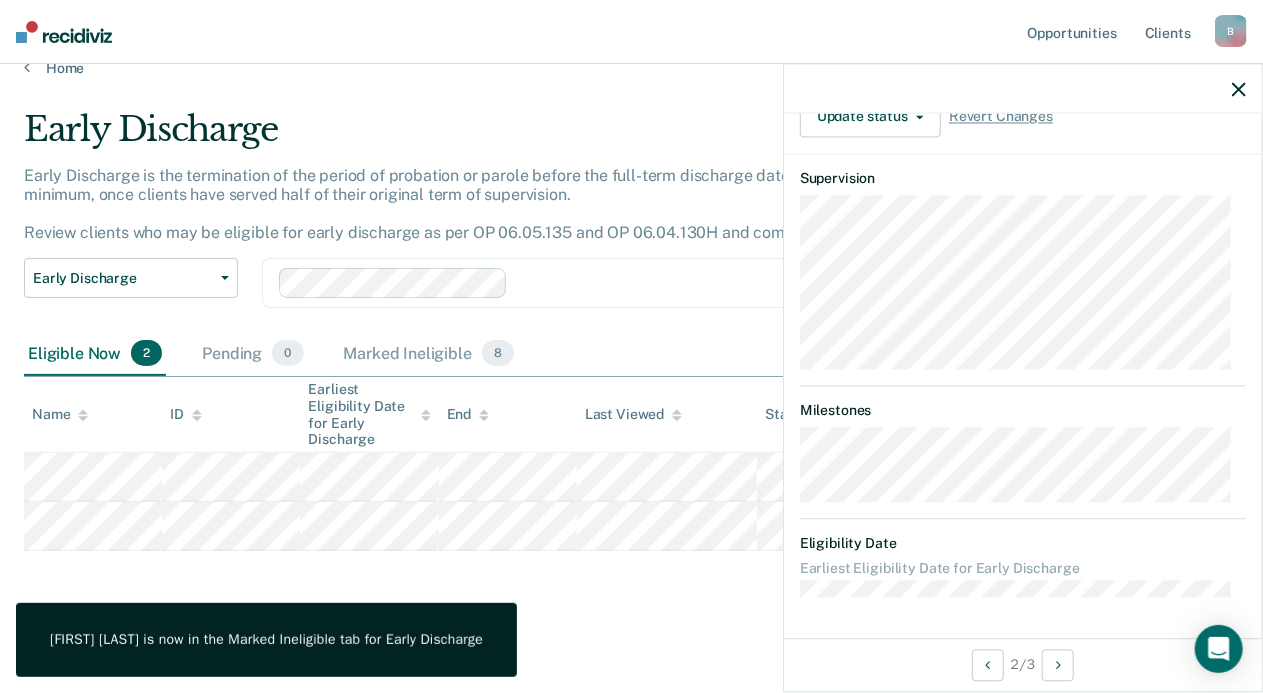 click at bounding box center (1239, 89) 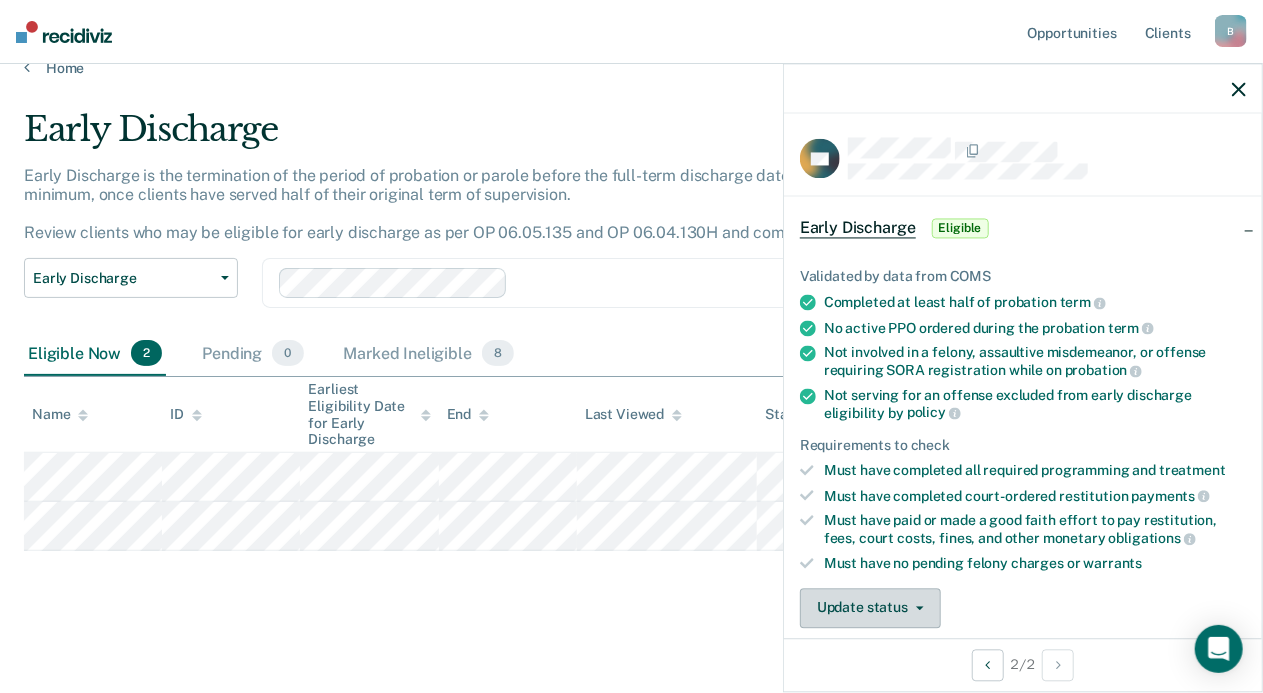click on "Update status" at bounding box center [870, 608] 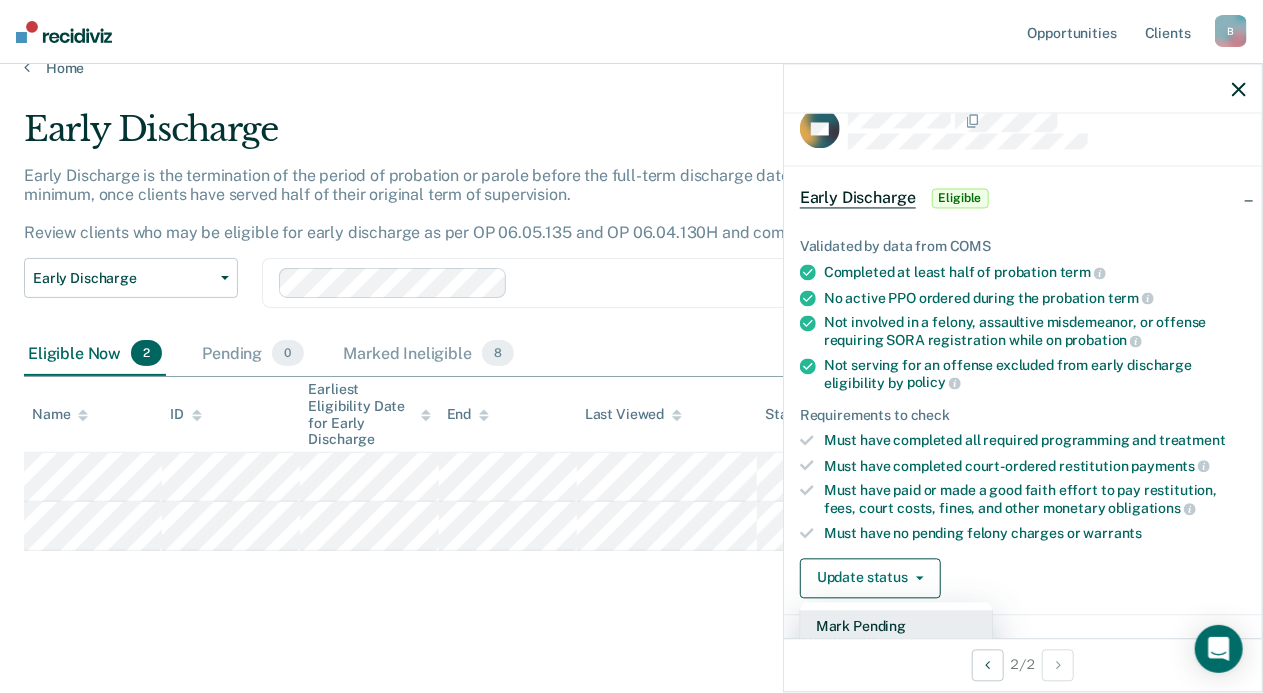 scroll, scrollTop: 130, scrollLeft: 0, axis: vertical 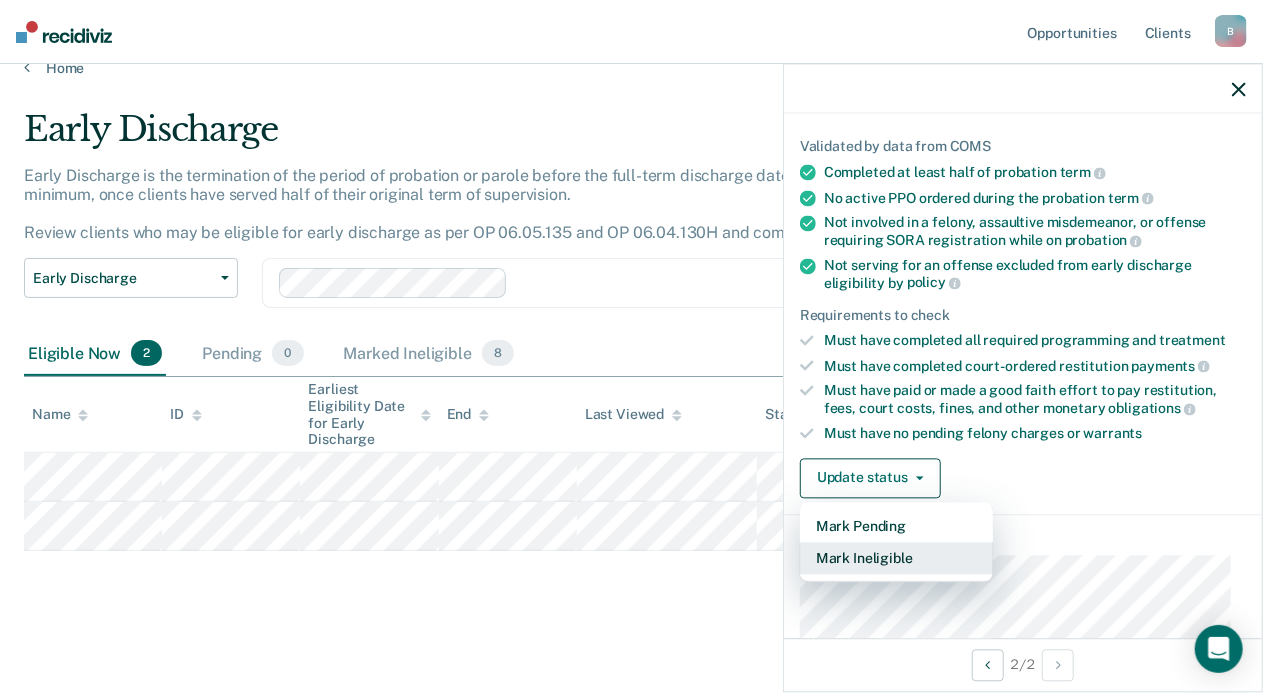 click on "Mark Ineligible" at bounding box center [896, 558] 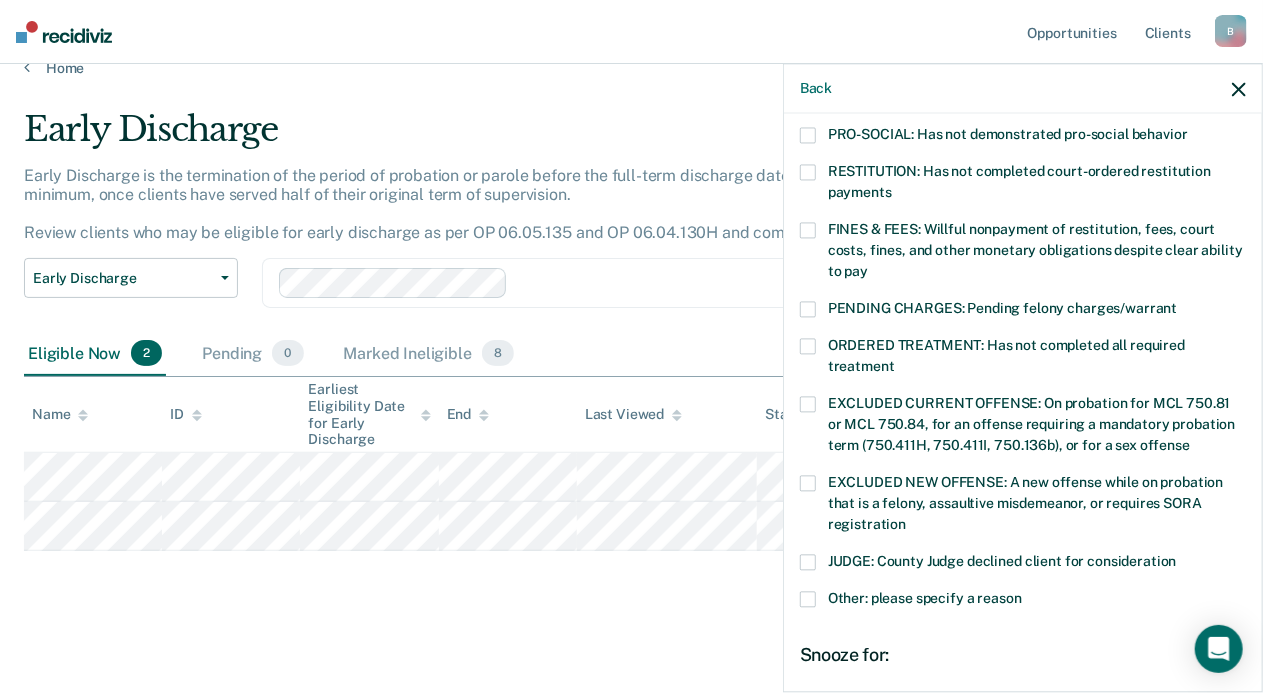 scroll, scrollTop: 530, scrollLeft: 0, axis: vertical 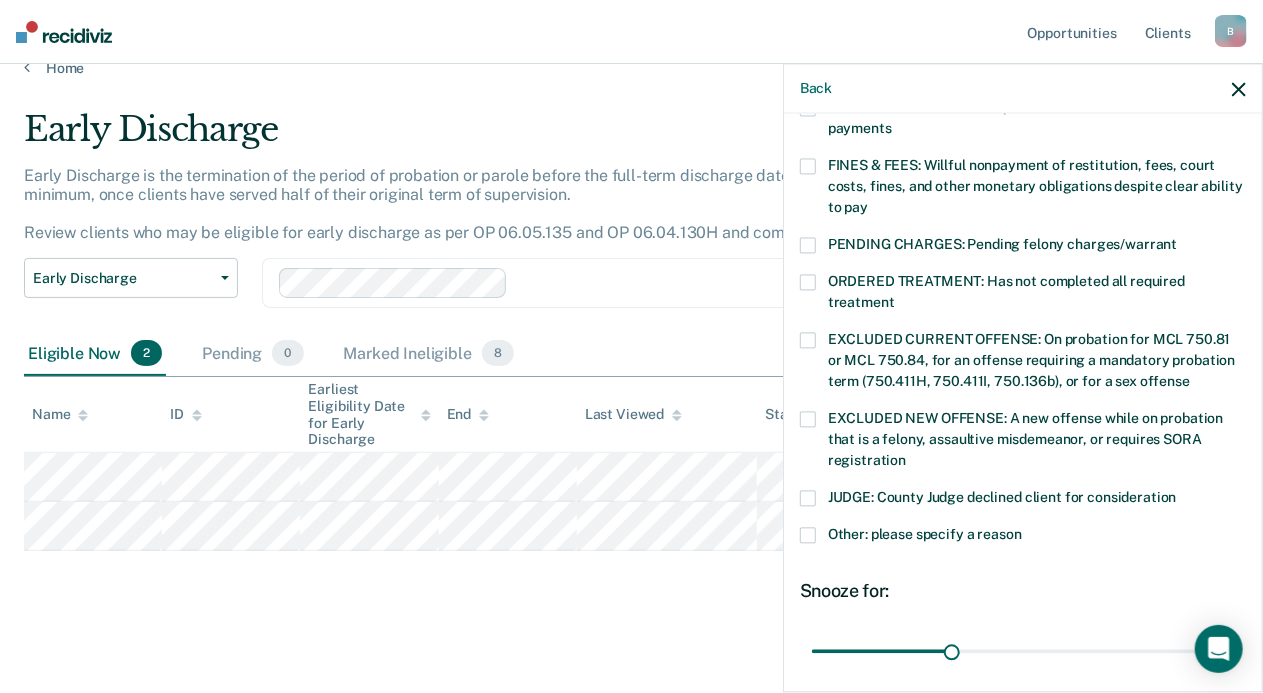 click on "Other: please specify a reason" at bounding box center [1023, 537] 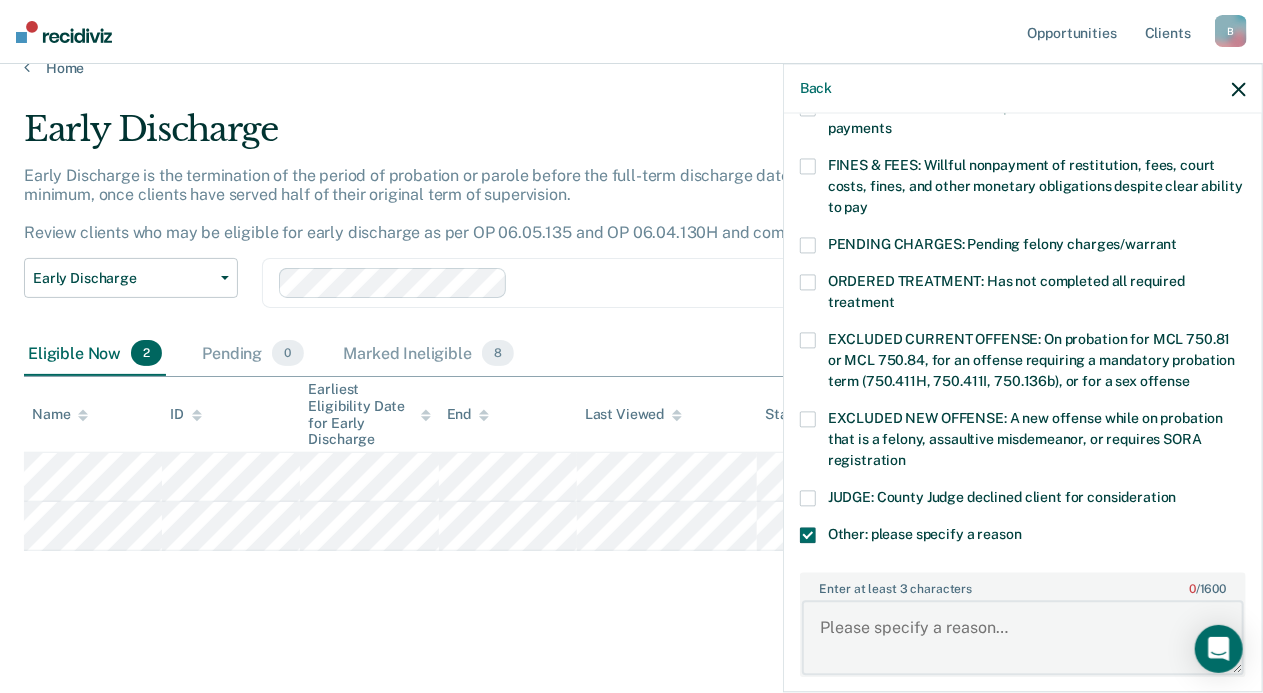 click on "Enter at least 3 characters 0  /  1600" at bounding box center (1023, 638) 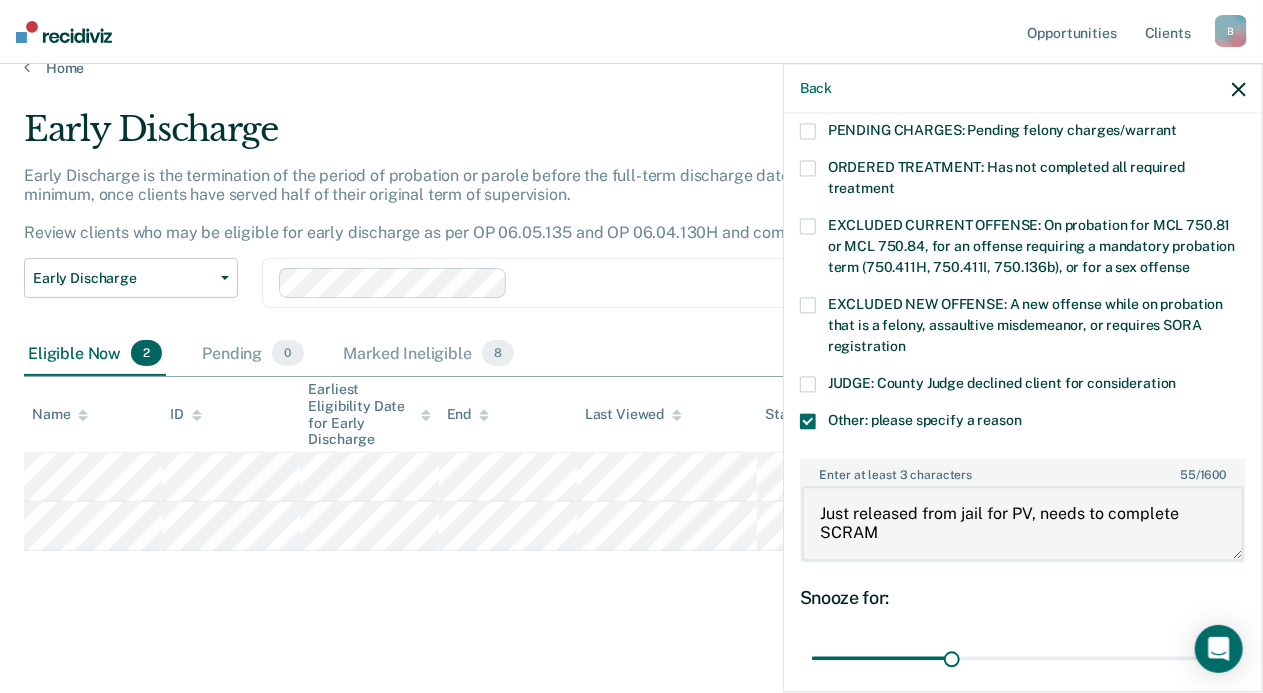scroll, scrollTop: 802, scrollLeft: 0, axis: vertical 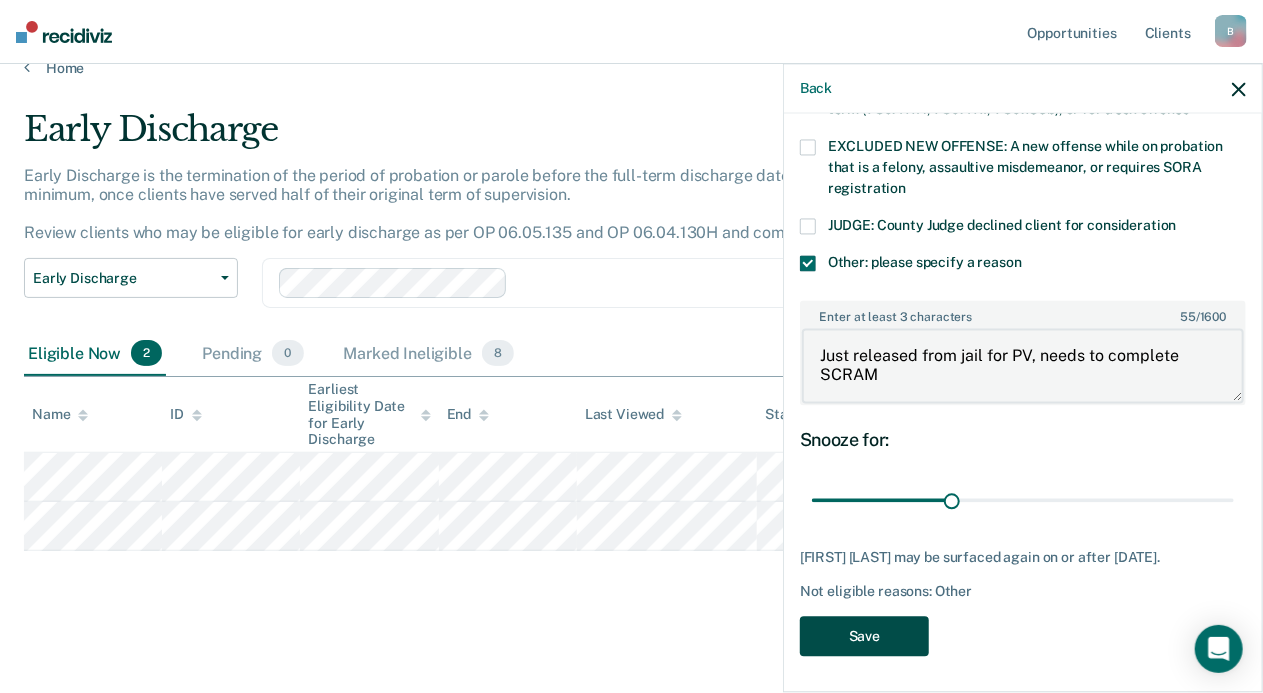type on "Just released from jail for PV, needs to complete SCRAM" 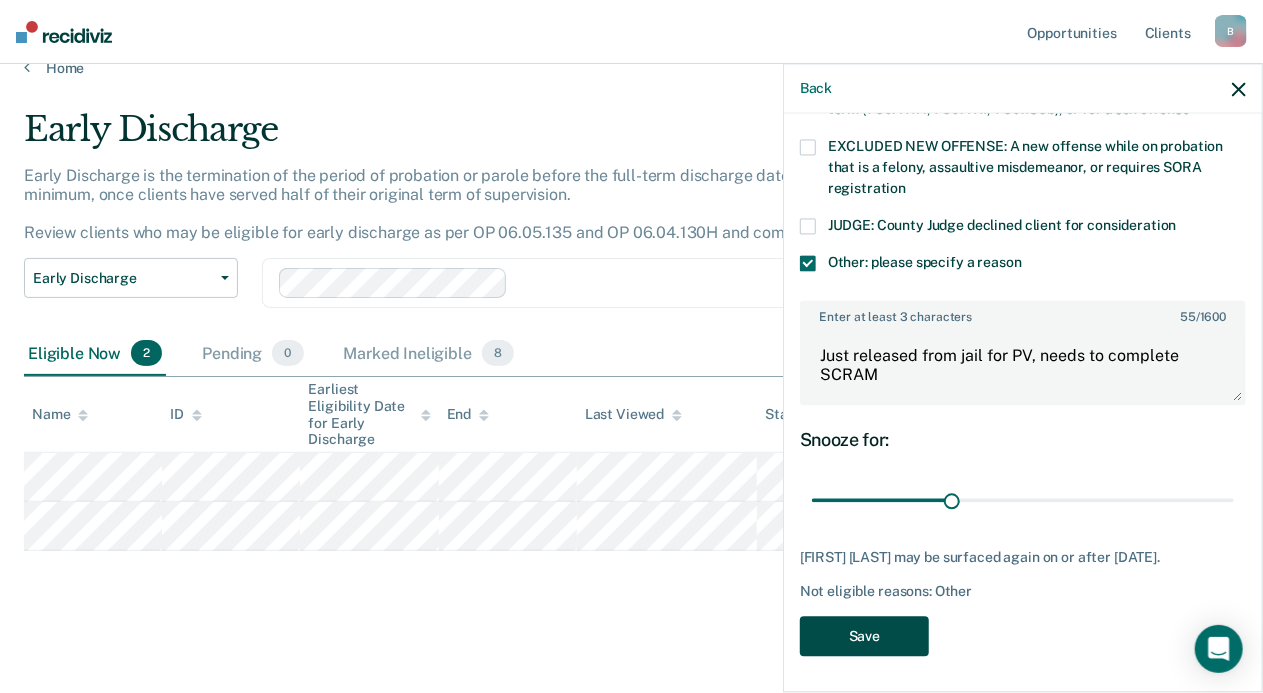 click on "Save" at bounding box center [864, 636] 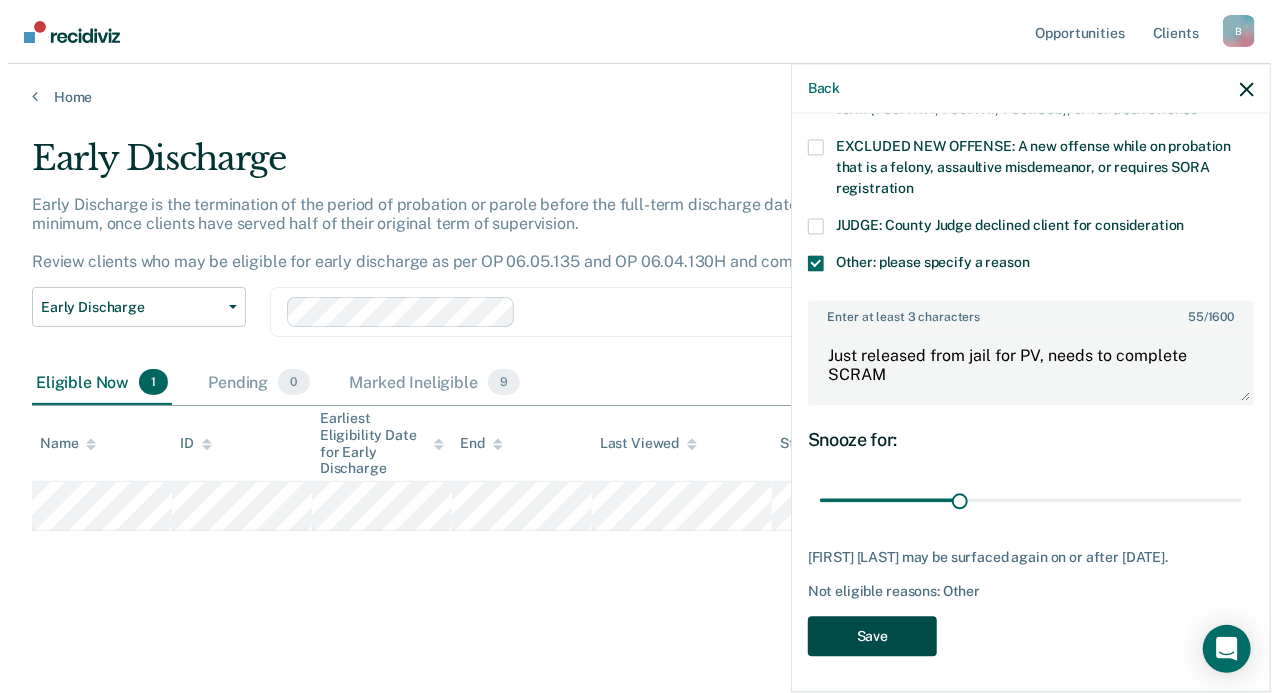 scroll, scrollTop: 0, scrollLeft: 0, axis: both 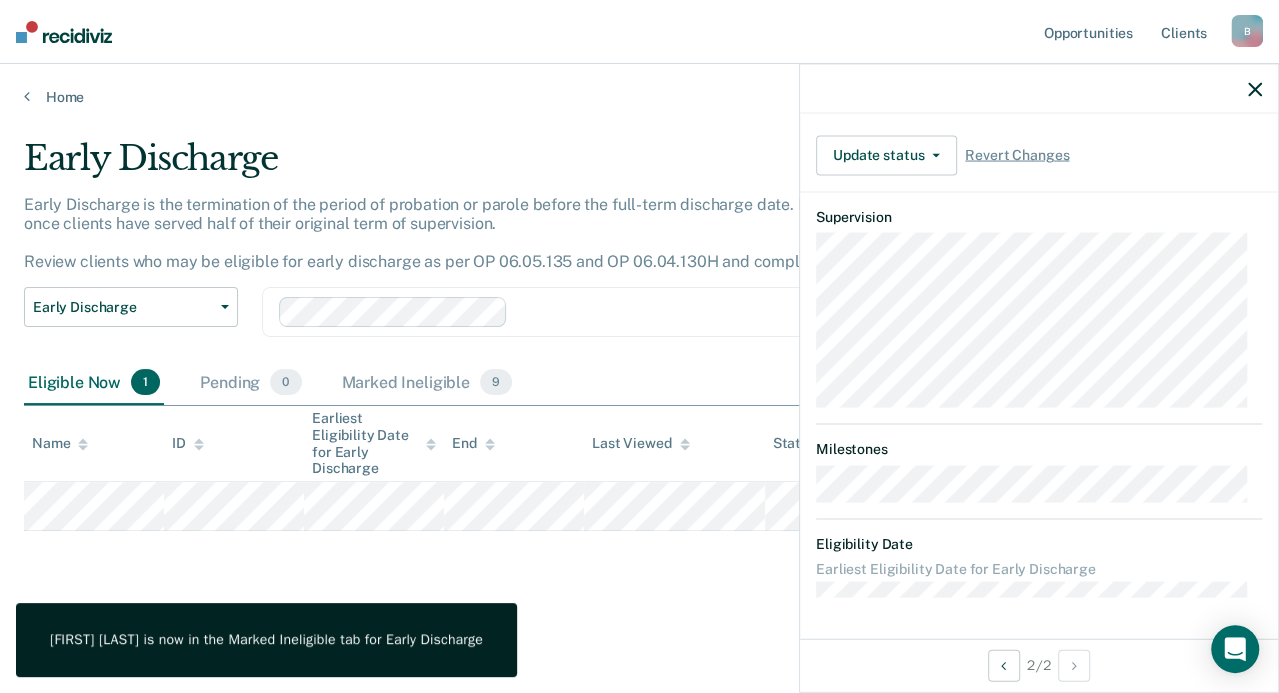 drag, startPoint x: 594, startPoint y: 612, endPoint x: 603, endPoint y: 617, distance: 10.29563 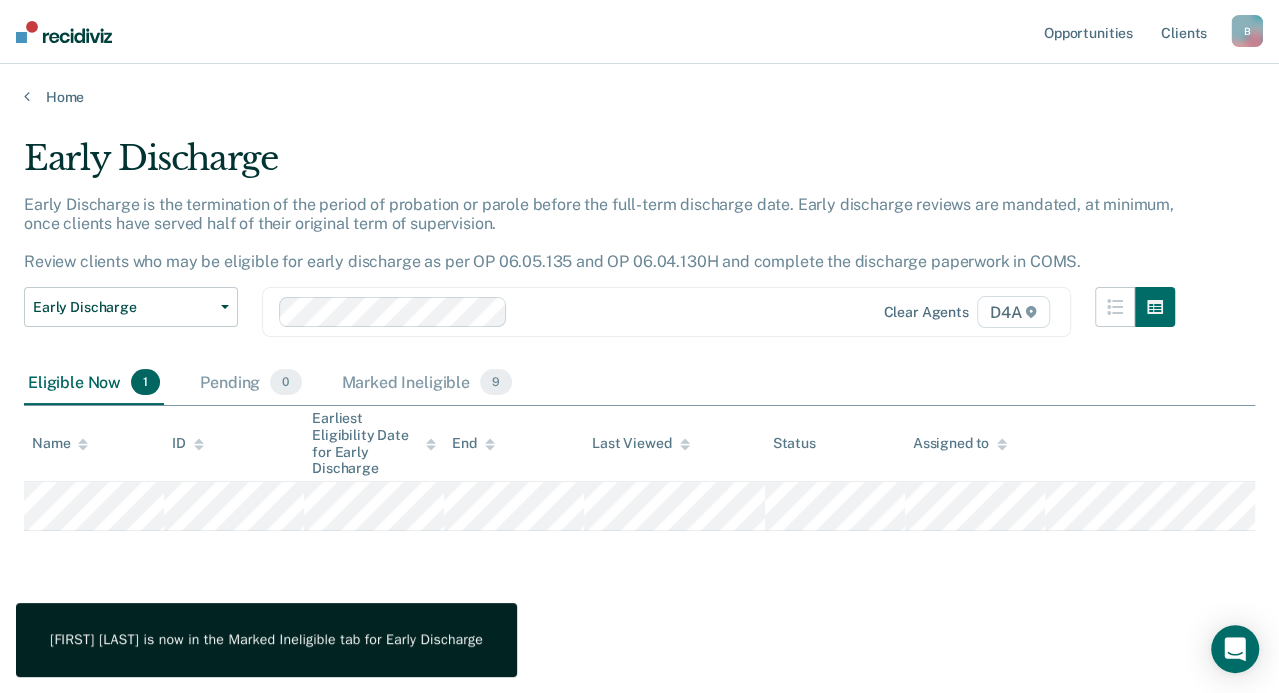 click on "Early Discharge   Early Discharge is the termination of the period of probation or parole before the full-term discharge date. Early discharge reviews are mandated, at minimum, once clients have served half of their original term of supervision. Review clients who may be eligible for early discharge as per OP 06.05.135 and OP 06.04.130H and complete the discharge paperwork in COMS. Early Discharge Classification Review Early Discharge Minimum Telephone Reporting Overdue for Discharge Supervision Level Mismatch Clear   agents D4A   Eligible Now 1 Pending 0 Marked Ineligible 9
To pick up a draggable item, press the space bar.
While dragging, use the arrow keys to move the item.
Press space again to drop the item in its new position, or press escape to cancel.
Name ID Earliest Eligibility Date for Early Discharge End Last Viewed Status Assigned to" at bounding box center (639, 396) 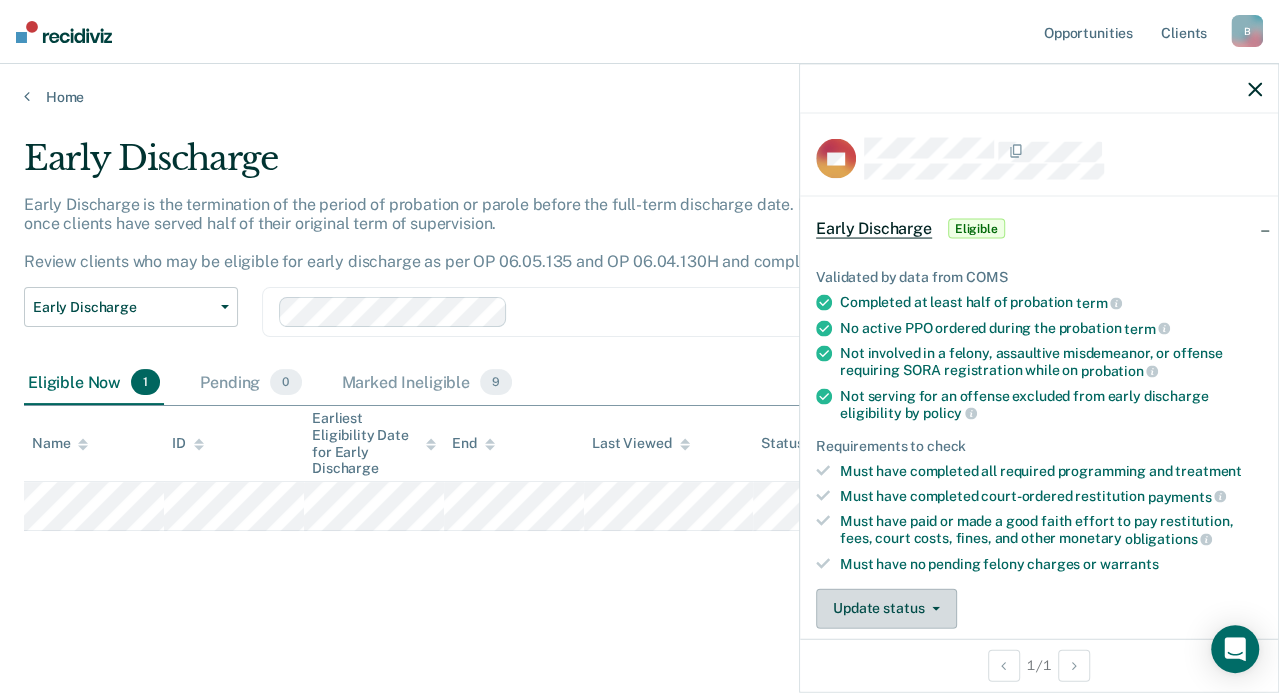 click on "Update status" at bounding box center [886, 608] 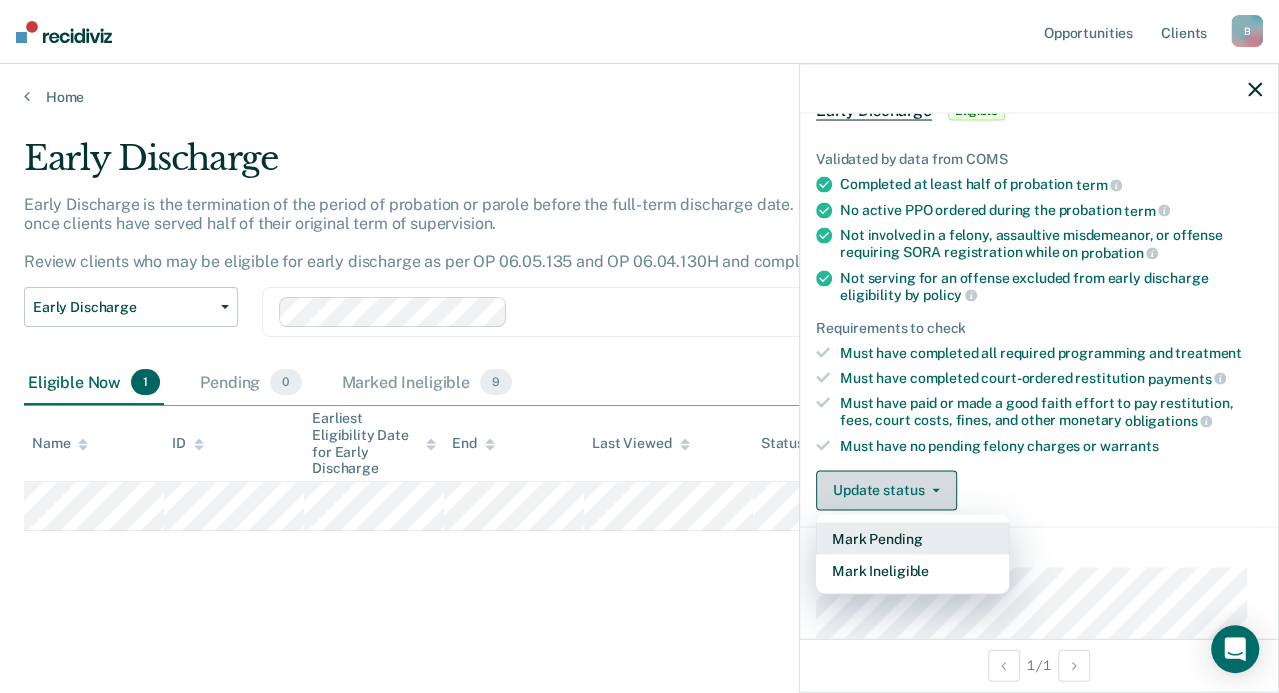 scroll, scrollTop: 230, scrollLeft: 0, axis: vertical 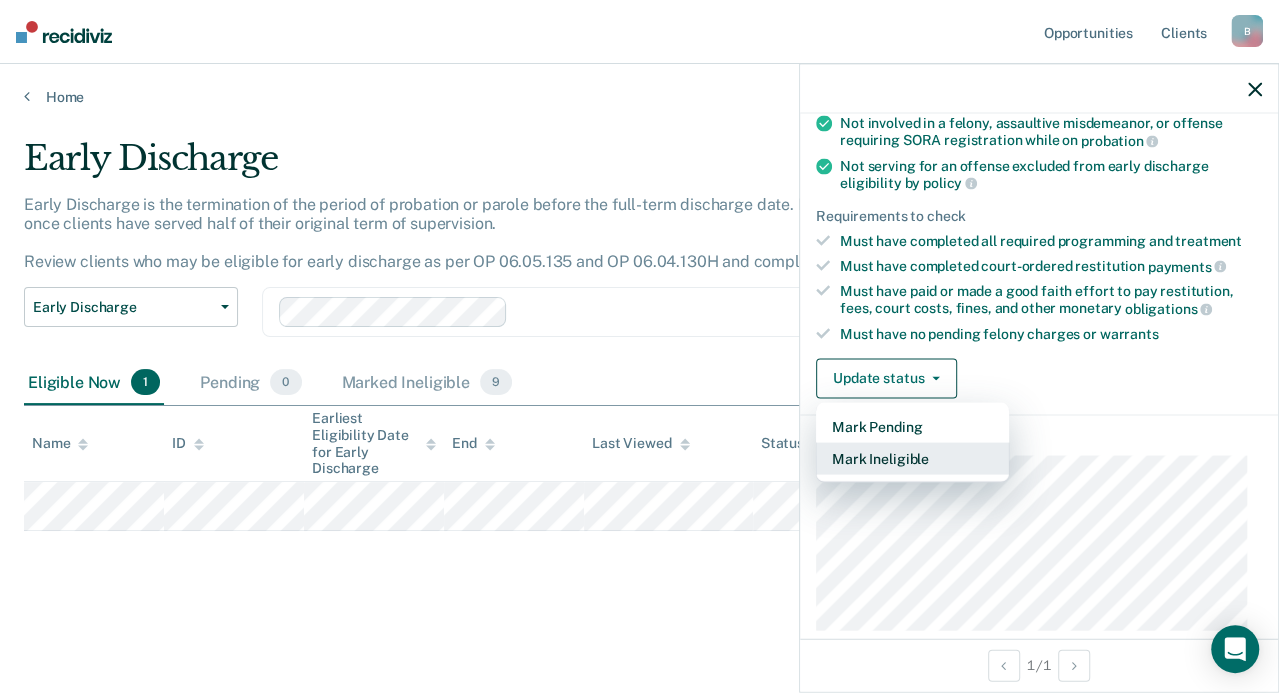 click on "Mark Ineligible" at bounding box center [912, 458] 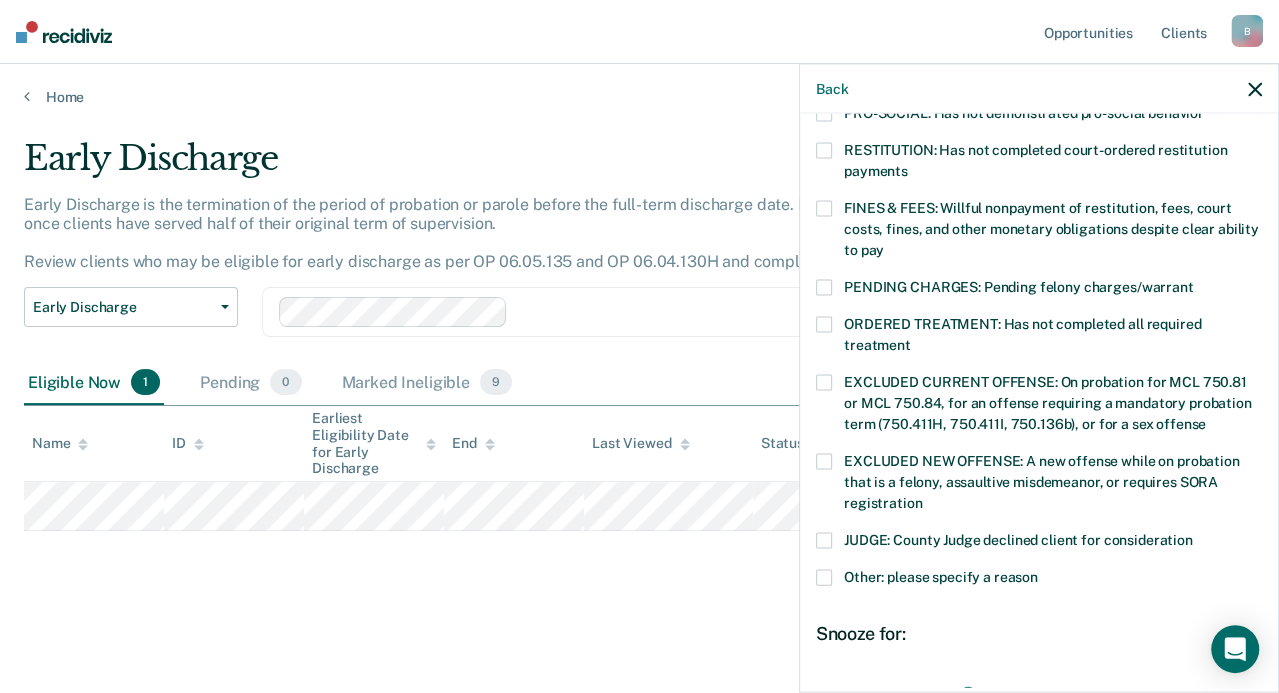 scroll, scrollTop: 530, scrollLeft: 0, axis: vertical 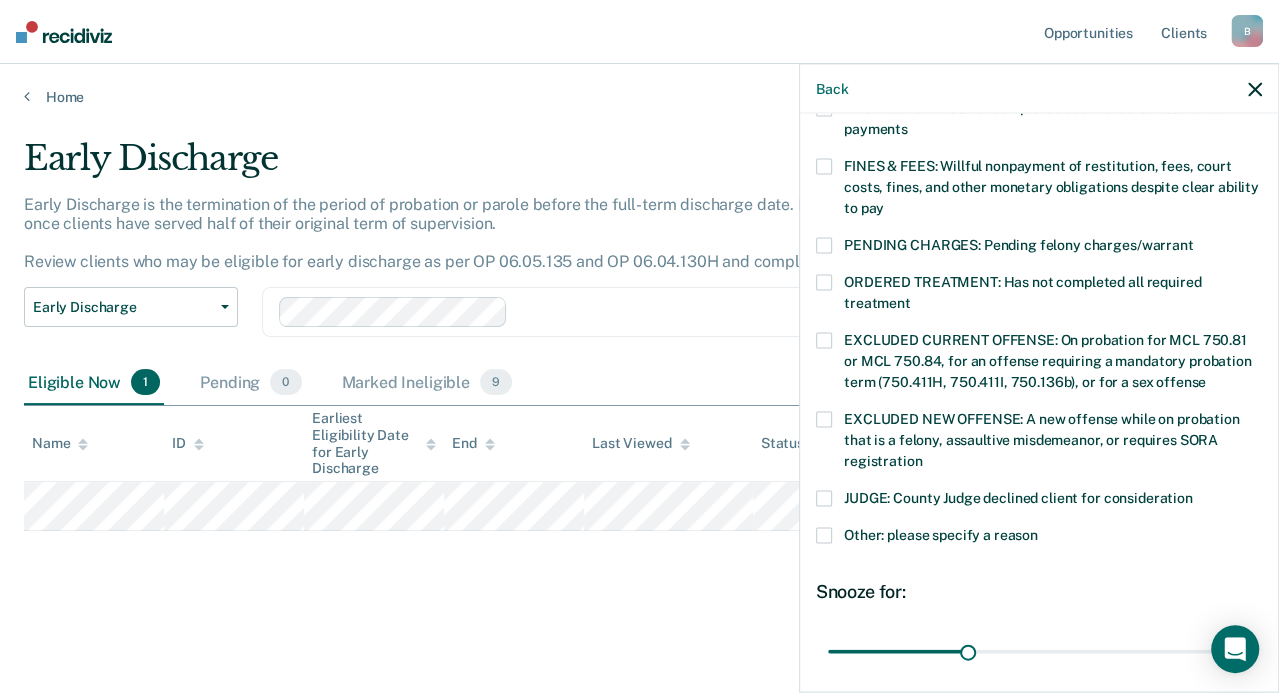 click on "Other: please specify a reason" at bounding box center [1039, 537] 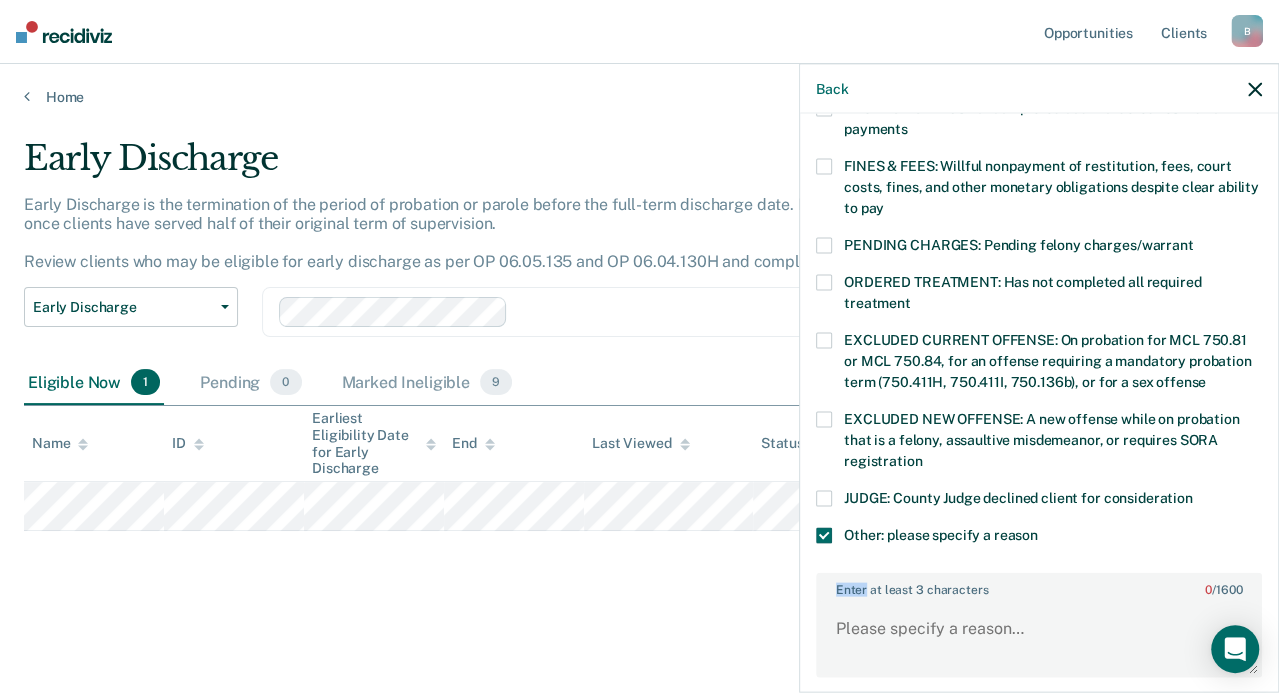 click on "Enter at least 3 characters 0  /  1600" at bounding box center [1039, 624] 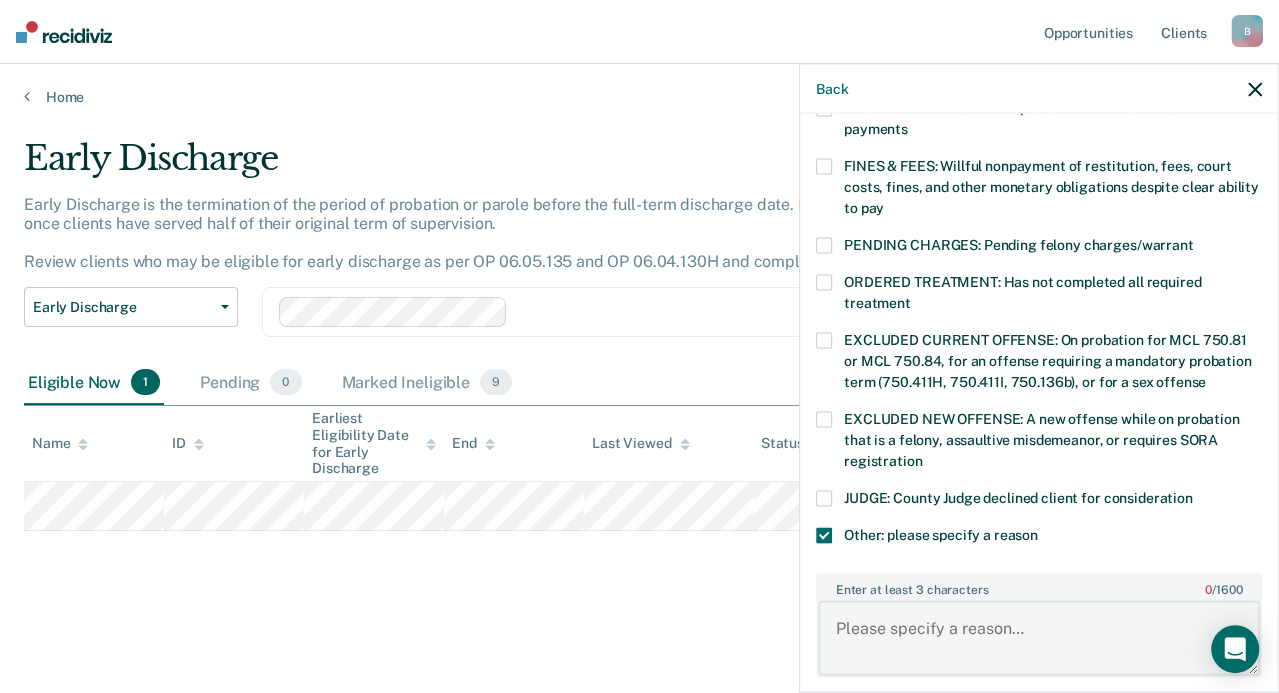 drag, startPoint x: 864, startPoint y: 593, endPoint x: 852, endPoint y: 616, distance: 25.942244 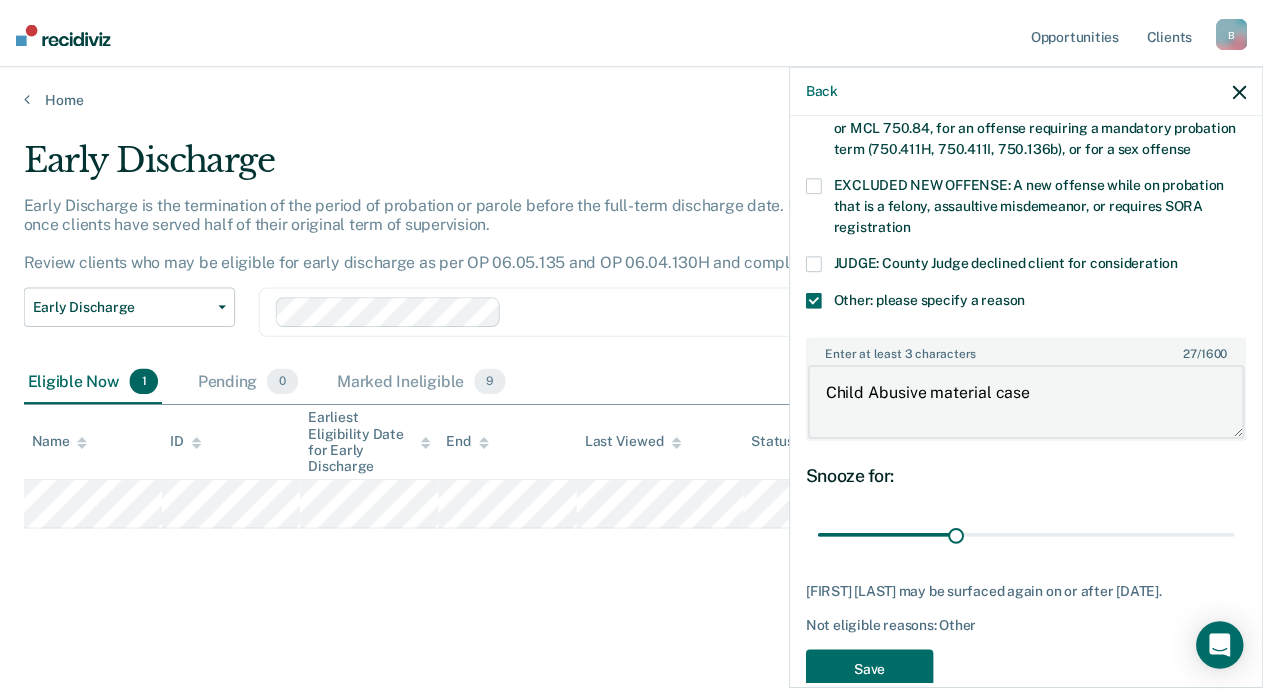 scroll, scrollTop: 802, scrollLeft: 0, axis: vertical 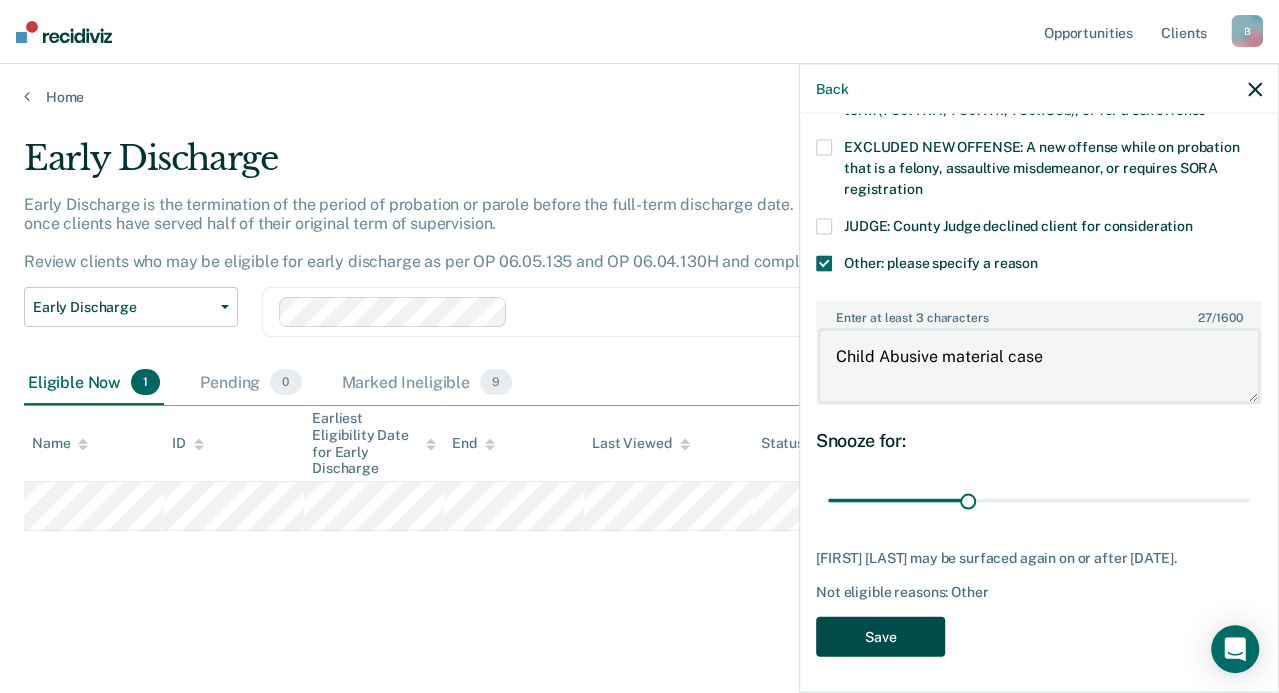 type on "Child Abusive material case" 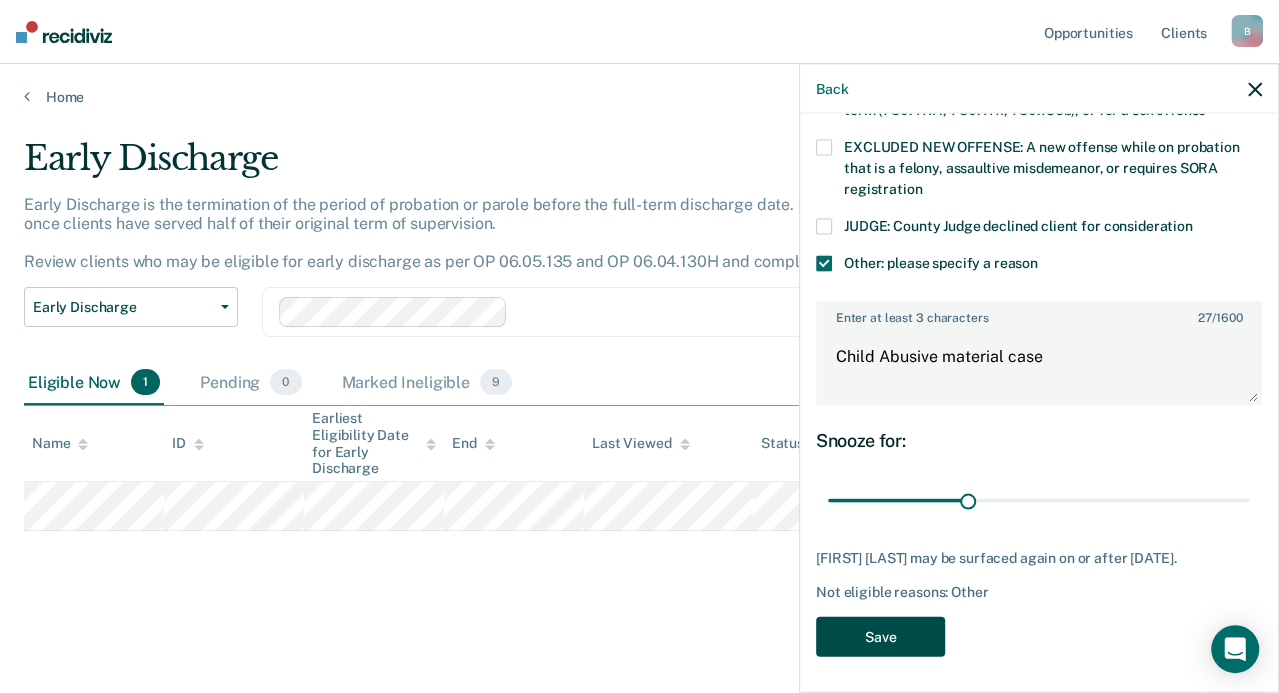 click on "Save" at bounding box center (880, 636) 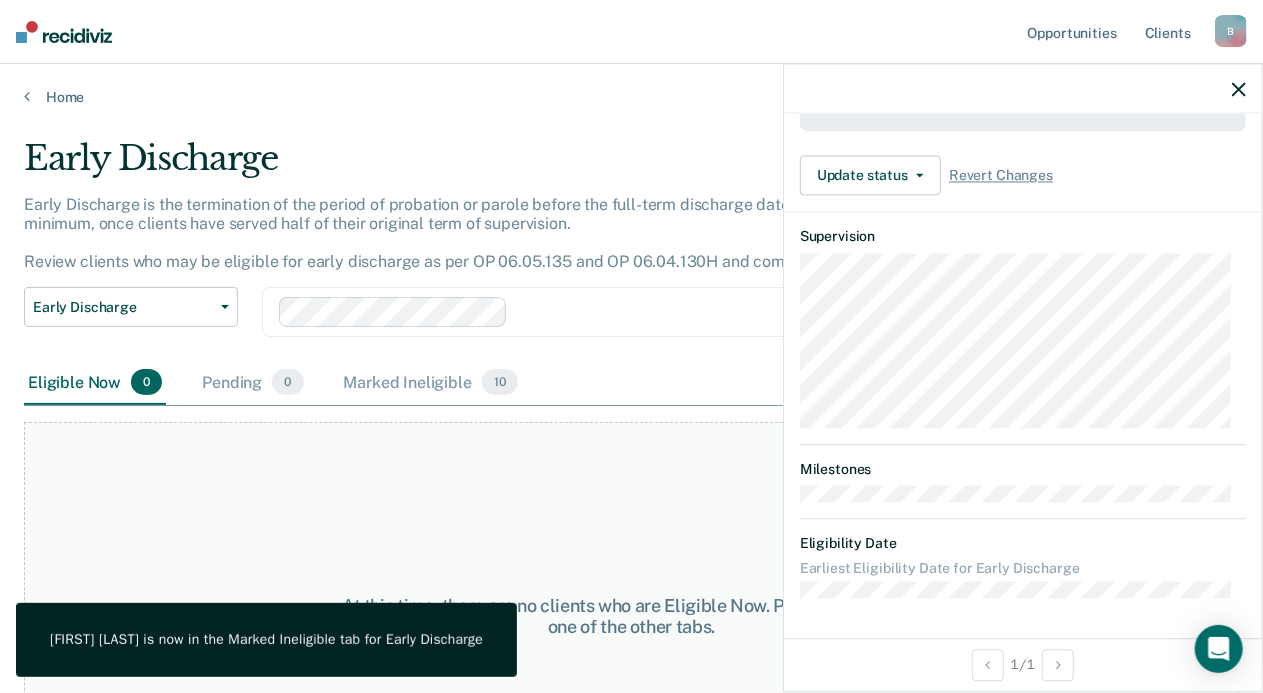 scroll, scrollTop: 609, scrollLeft: 0, axis: vertical 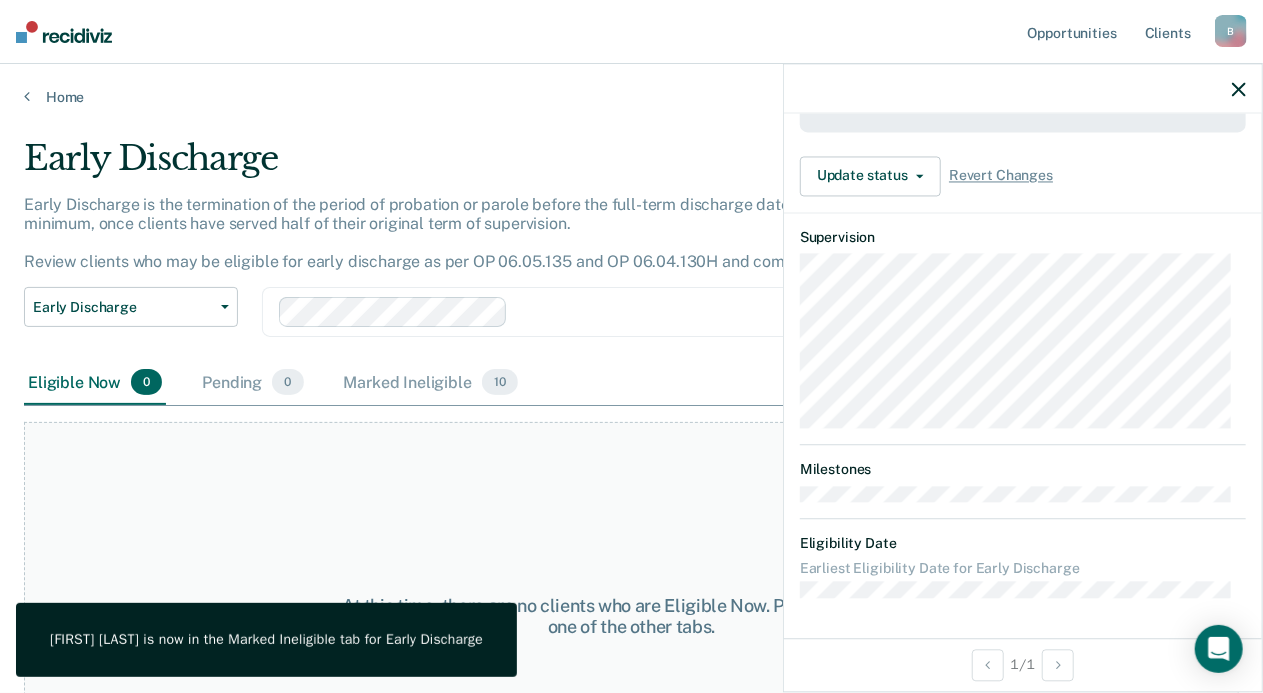 click on "At this time, there are no clients who are Eligible Now. Please navigate to one of the other tabs." at bounding box center (631, 616) 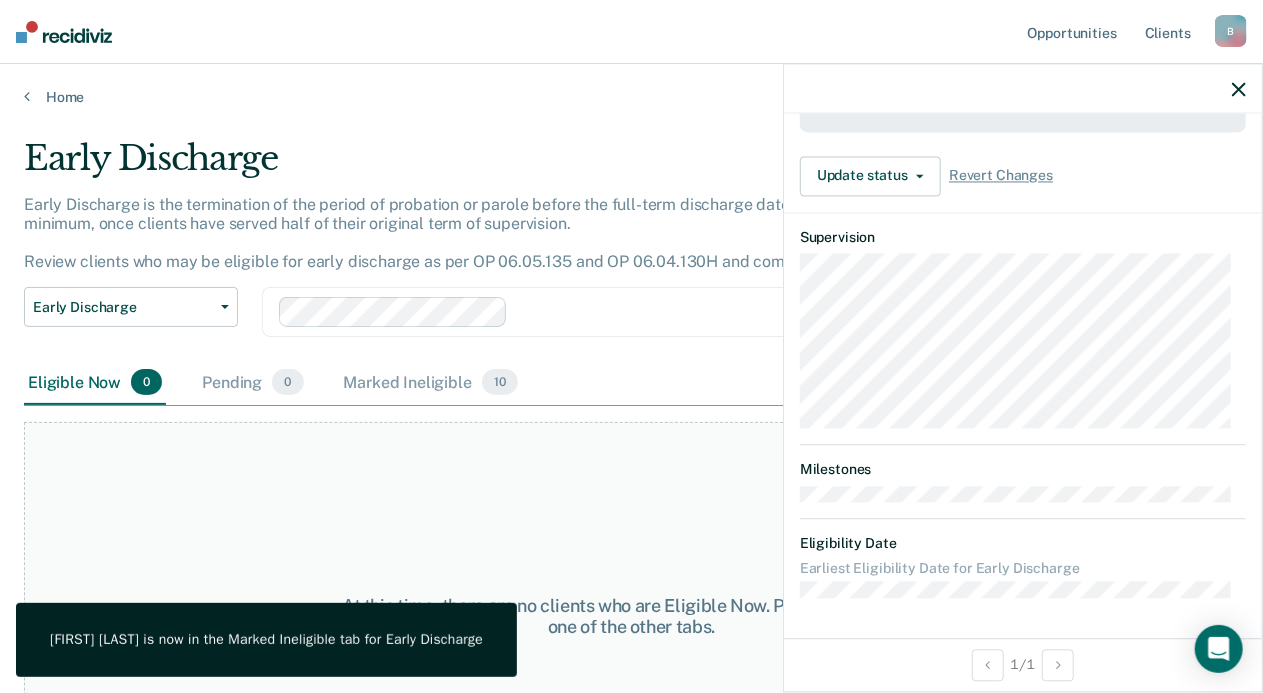 click at bounding box center (1239, 89) 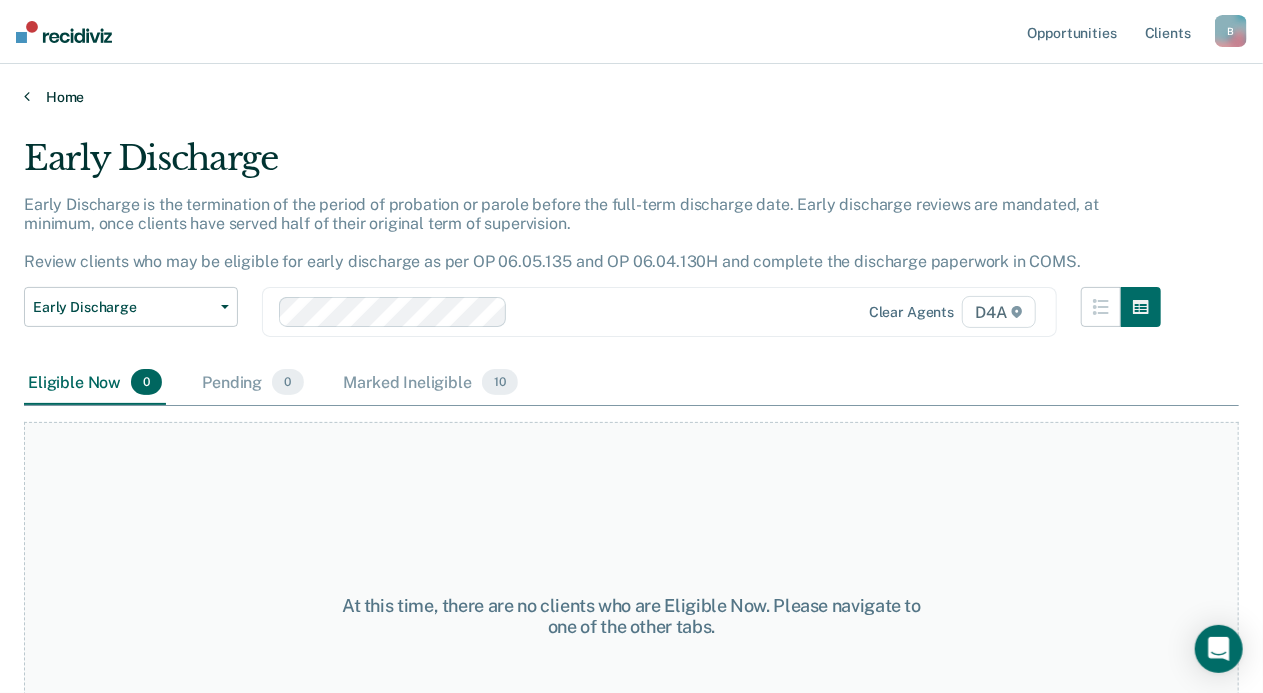 click on "Home" at bounding box center (631, 97) 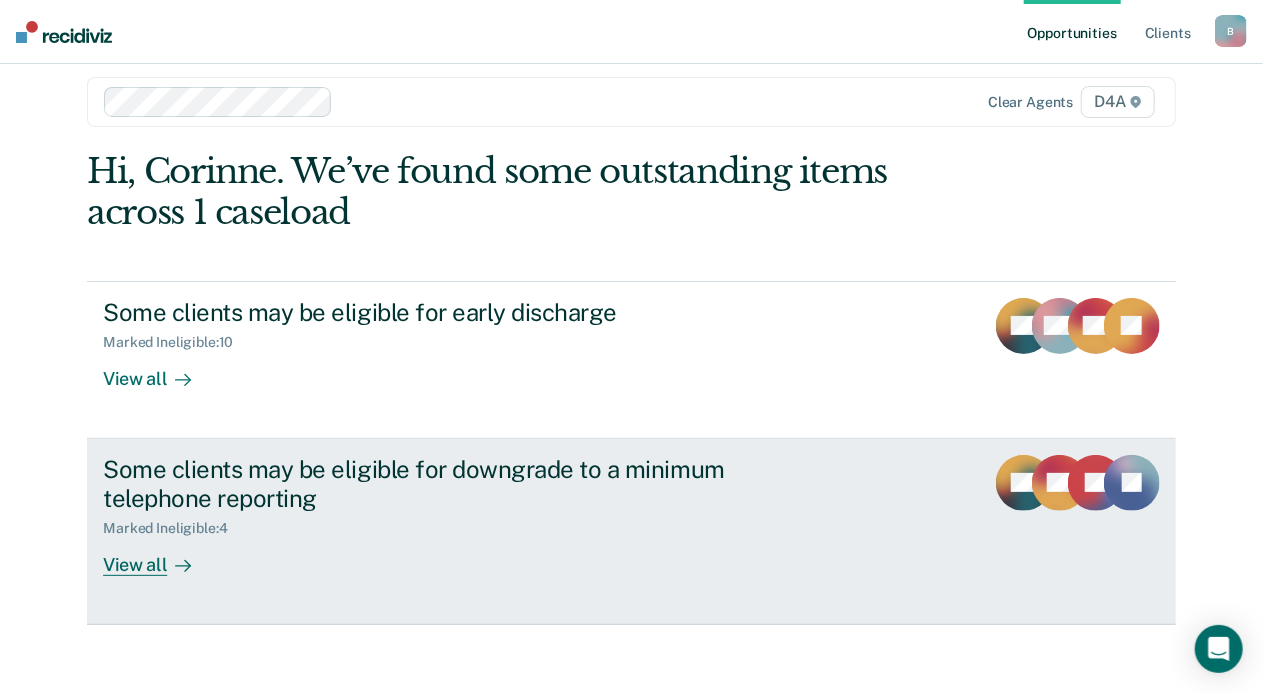 scroll, scrollTop: 29, scrollLeft: 0, axis: vertical 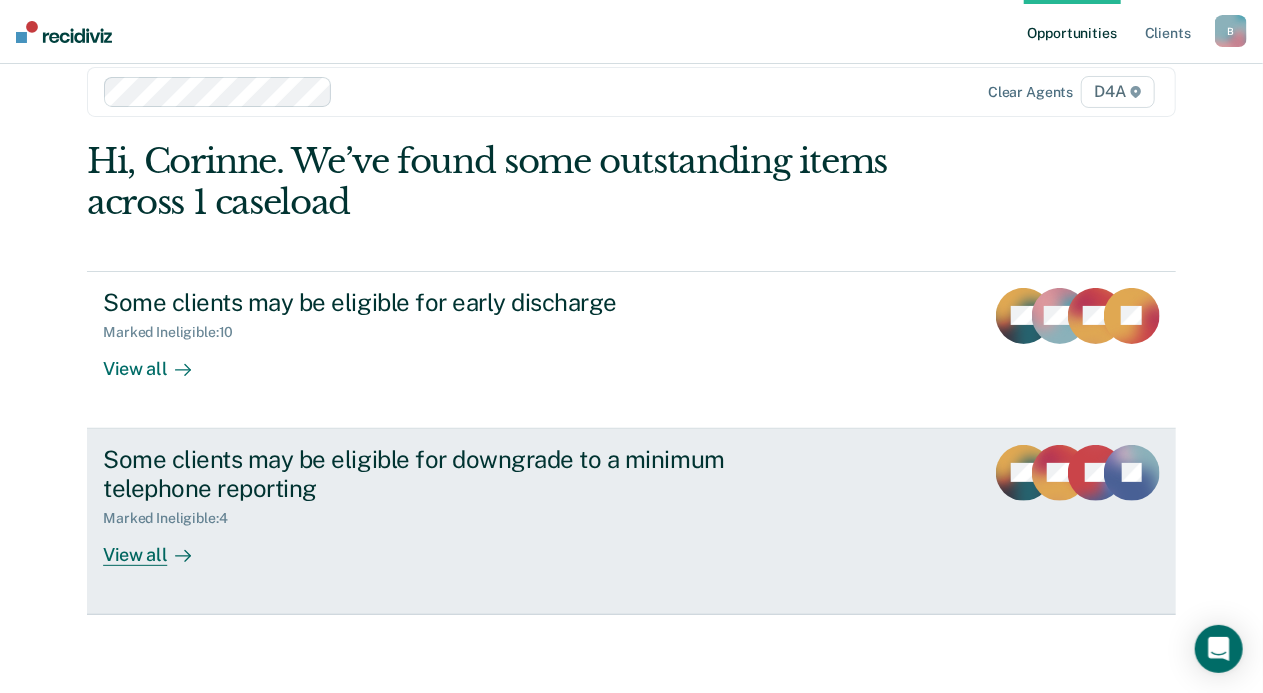 click on "View all" at bounding box center (159, 546) 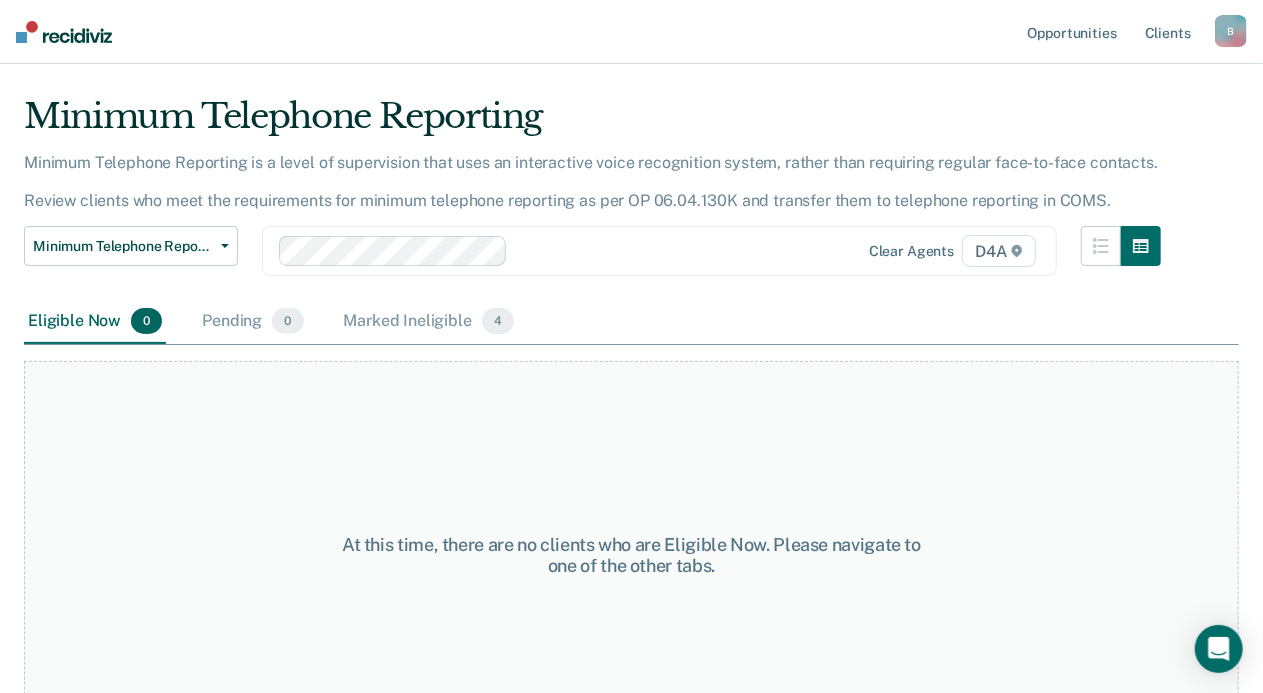 scroll, scrollTop: 0, scrollLeft: 0, axis: both 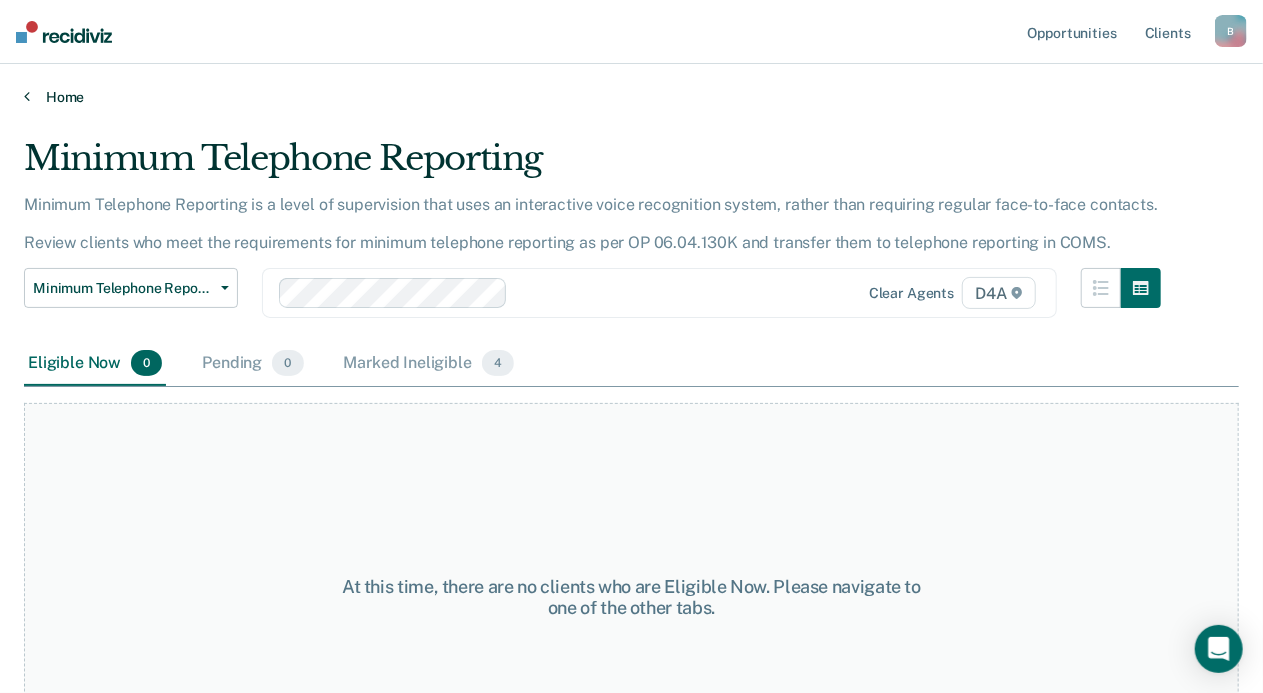 click on "Home" at bounding box center [631, 97] 